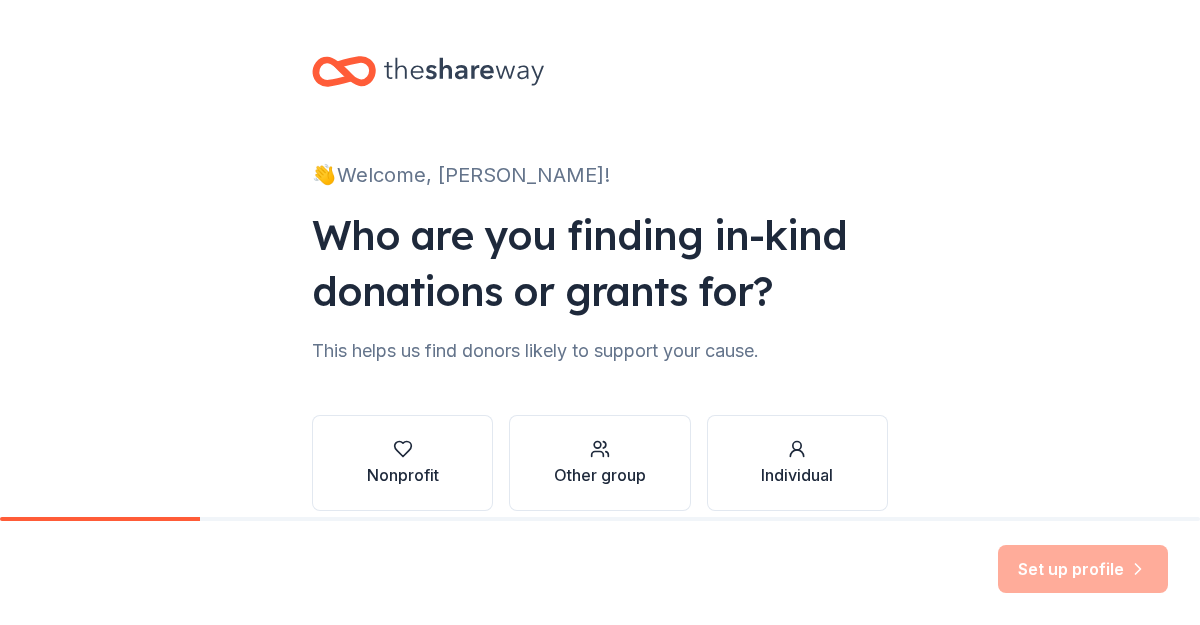 scroll, scrollTop: 0, scrollLeft: 0, axis: both 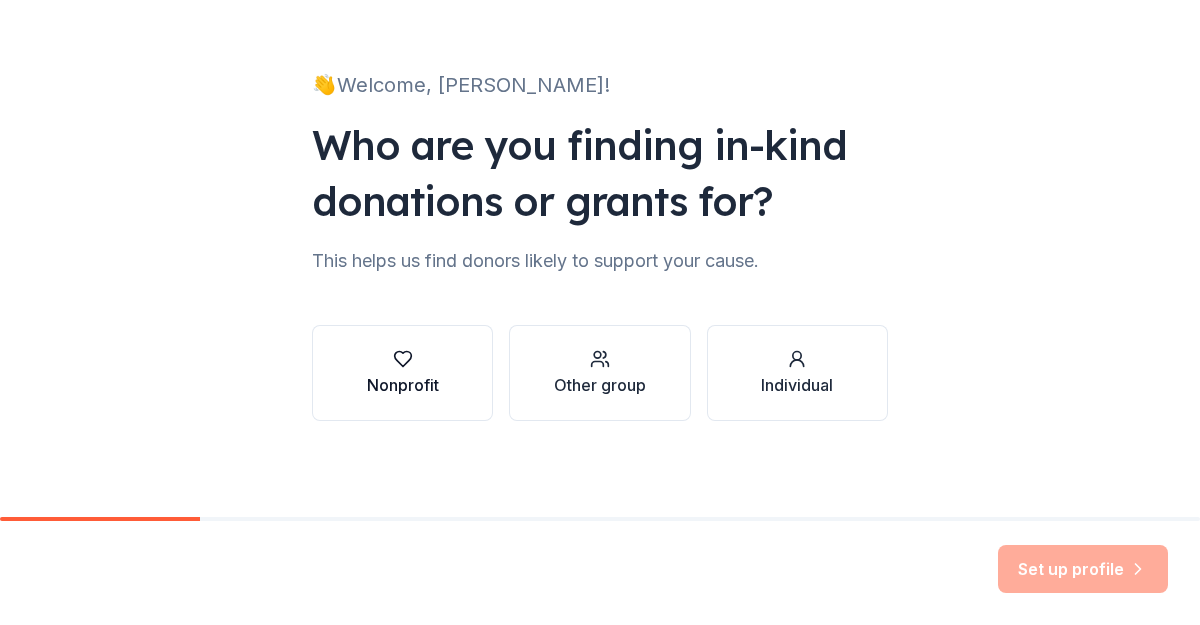 click on "Nonprofit" at bounding box center (402, 373) 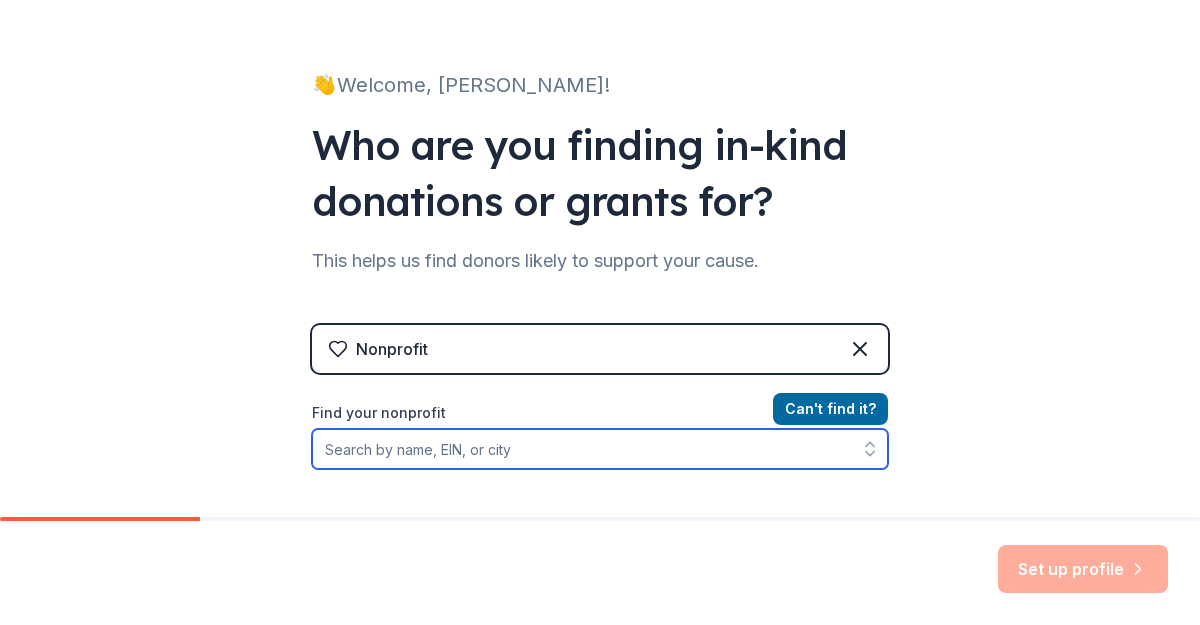 click on "Find your nonprofit" at bounding box center [600, 449] 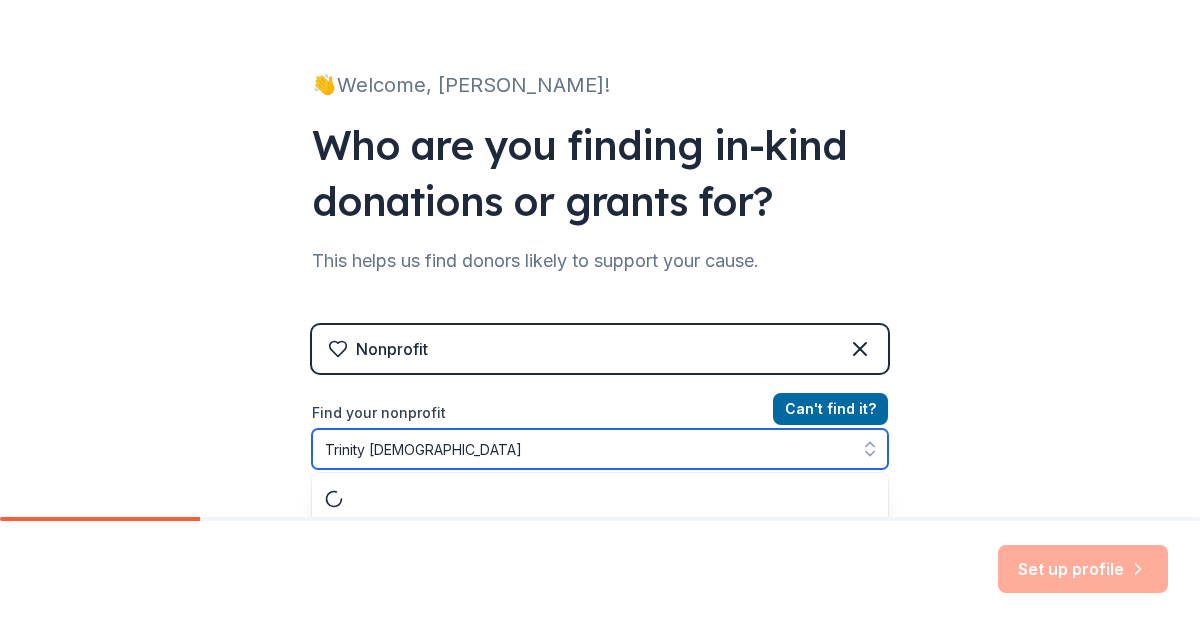 scroll, scrollTop: 142, scrollLeft: 0, axis: vertical 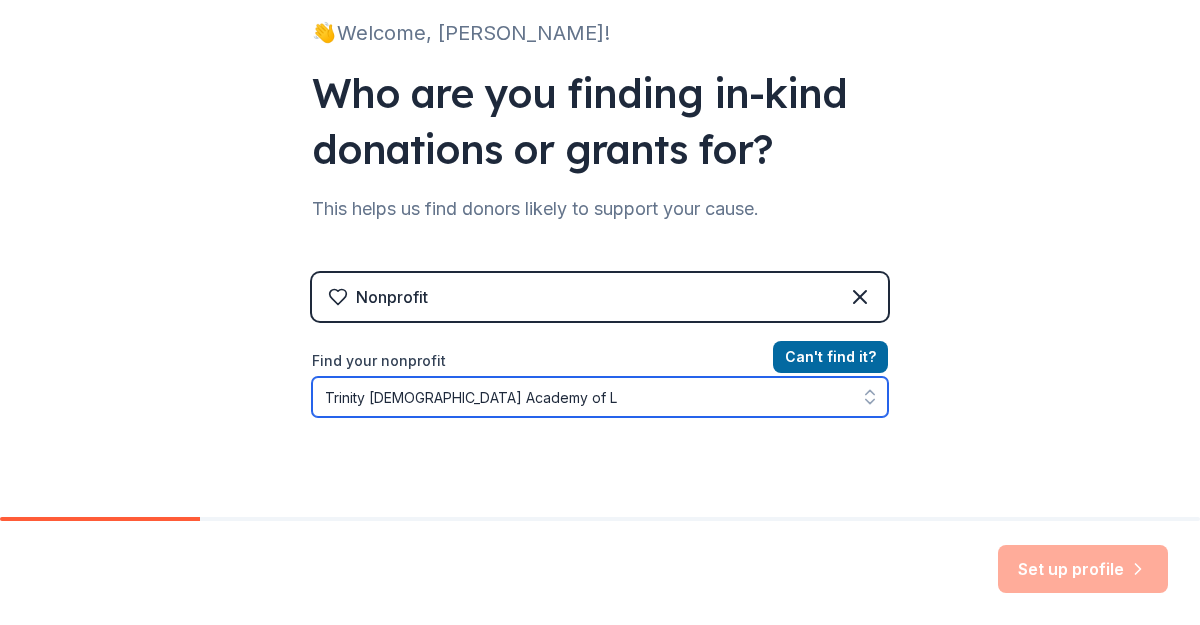 type on "Trinity Christian Academy of" 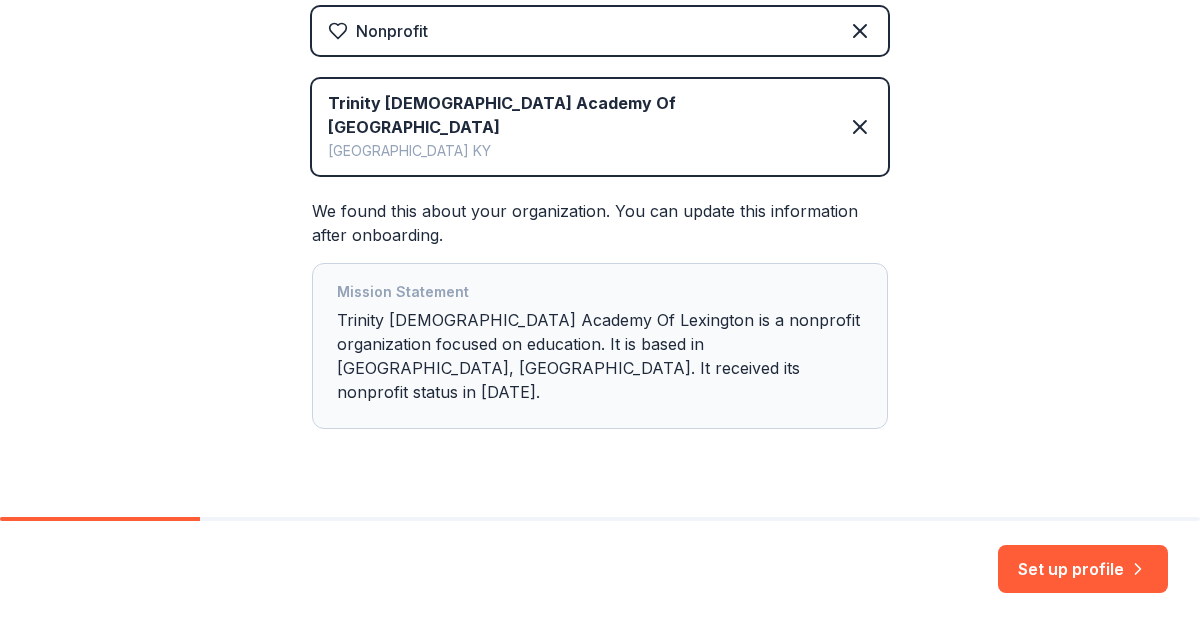 scroll, scrollTop: 364, scrollLeft: 0, axis: vertical 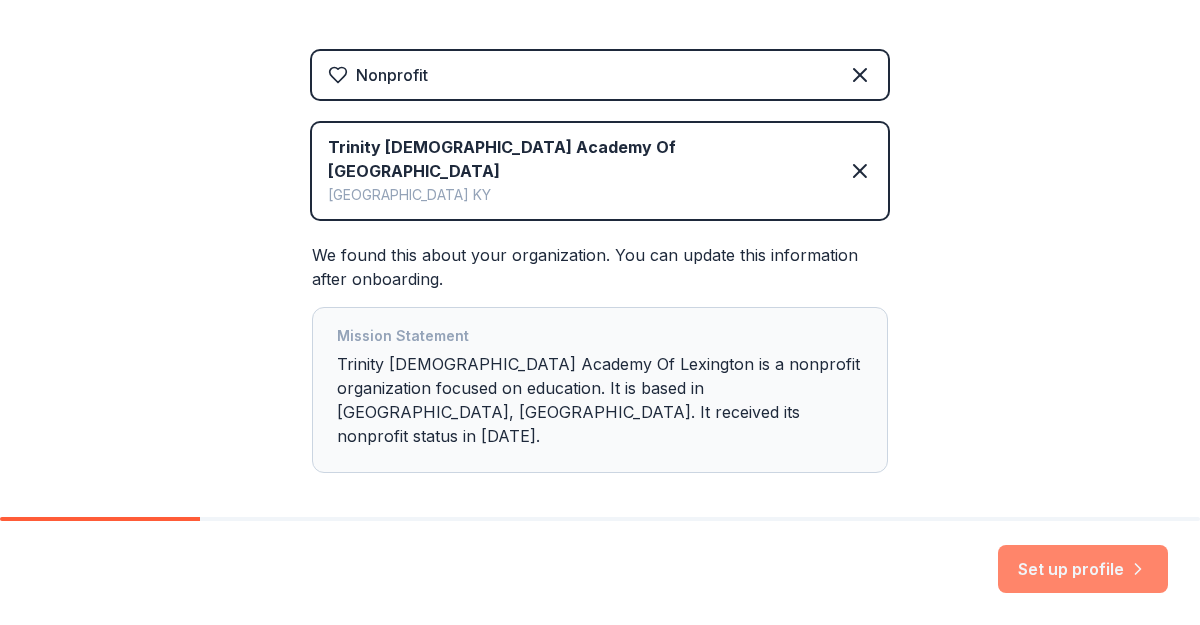 click on "Set up profile" at bounding box center (1083, 569) 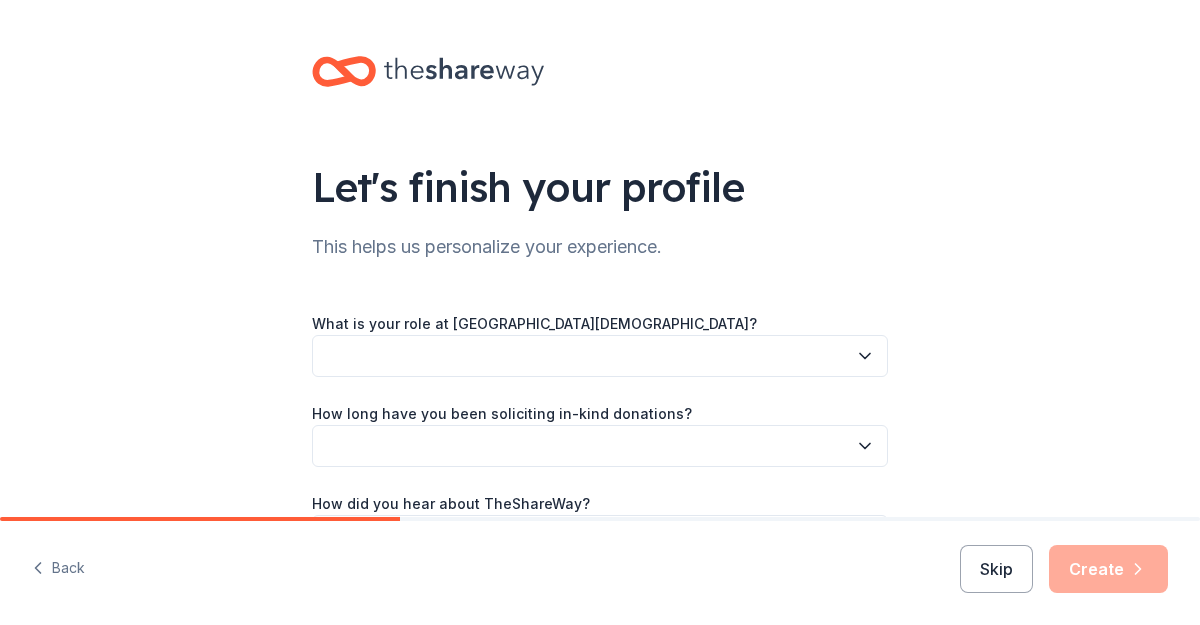click on "What is your role at Trinity Christian Academy Of Lexington? How long have you been soliciting in-kind donations? How did you hear about TheShareWay?" at bounding box center [600, 434] 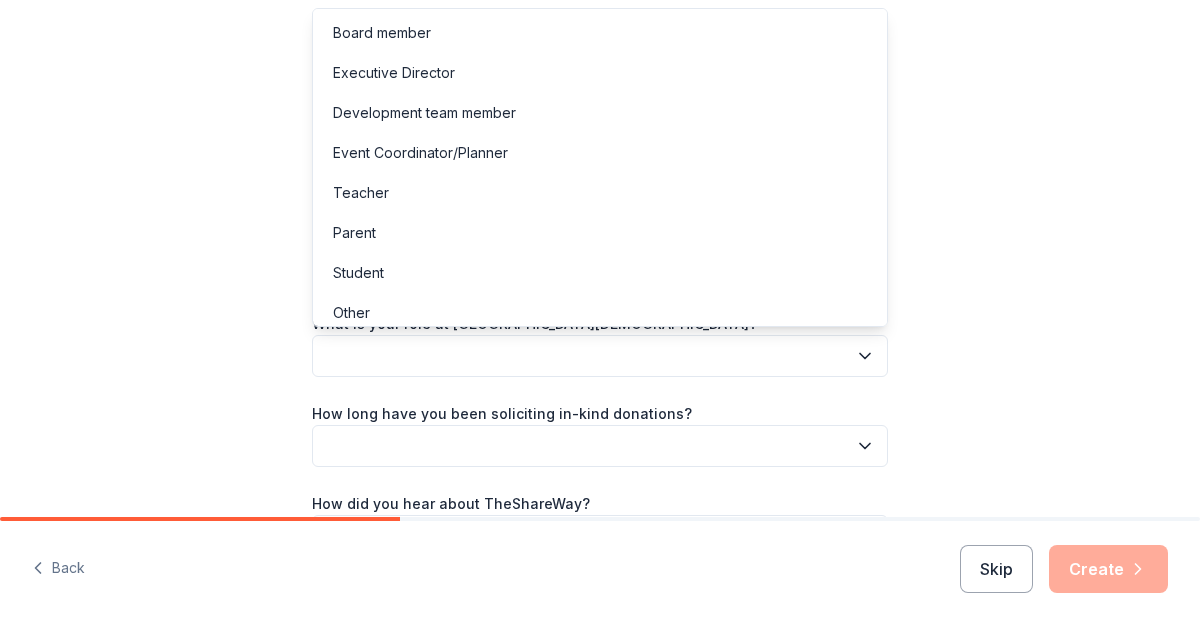 click at bounding box center (600, 356) 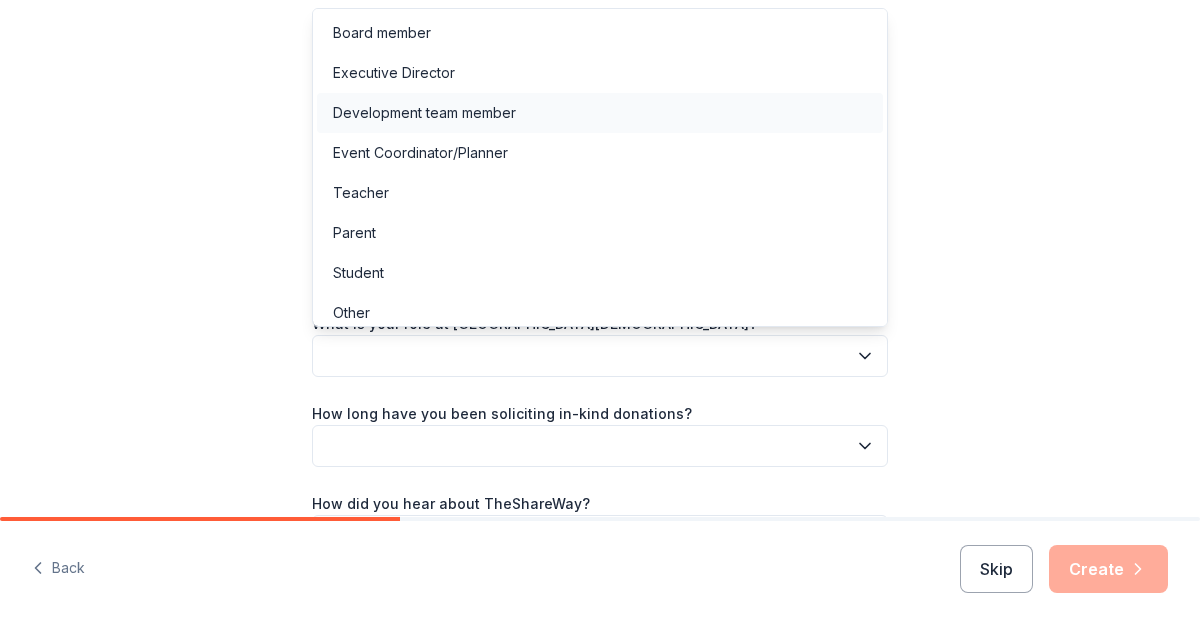 click on "Development team member" at bounding box center [600, 113] 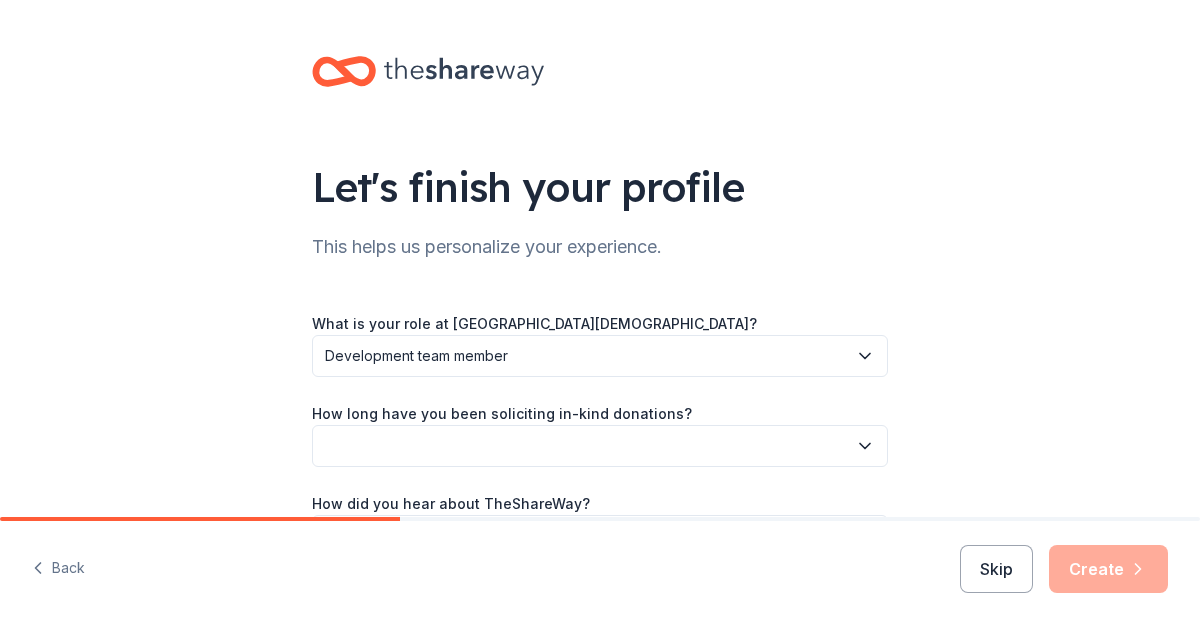 click at bounding box center [600, 446] 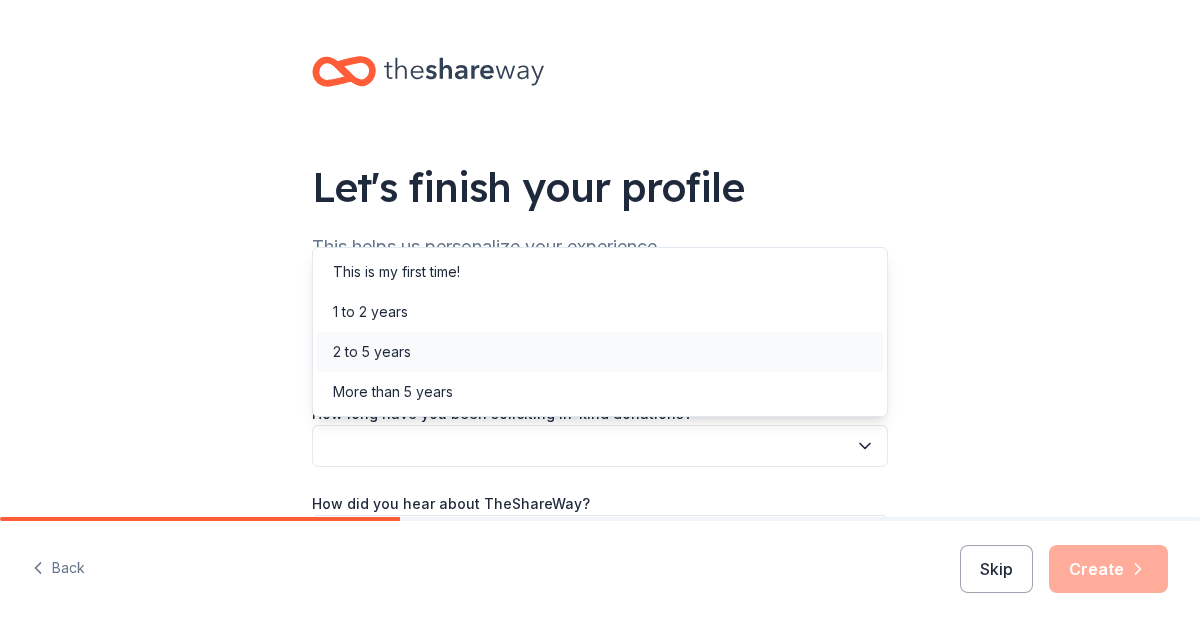 click on "2 to 5 years" at bounding box center [600, 352] 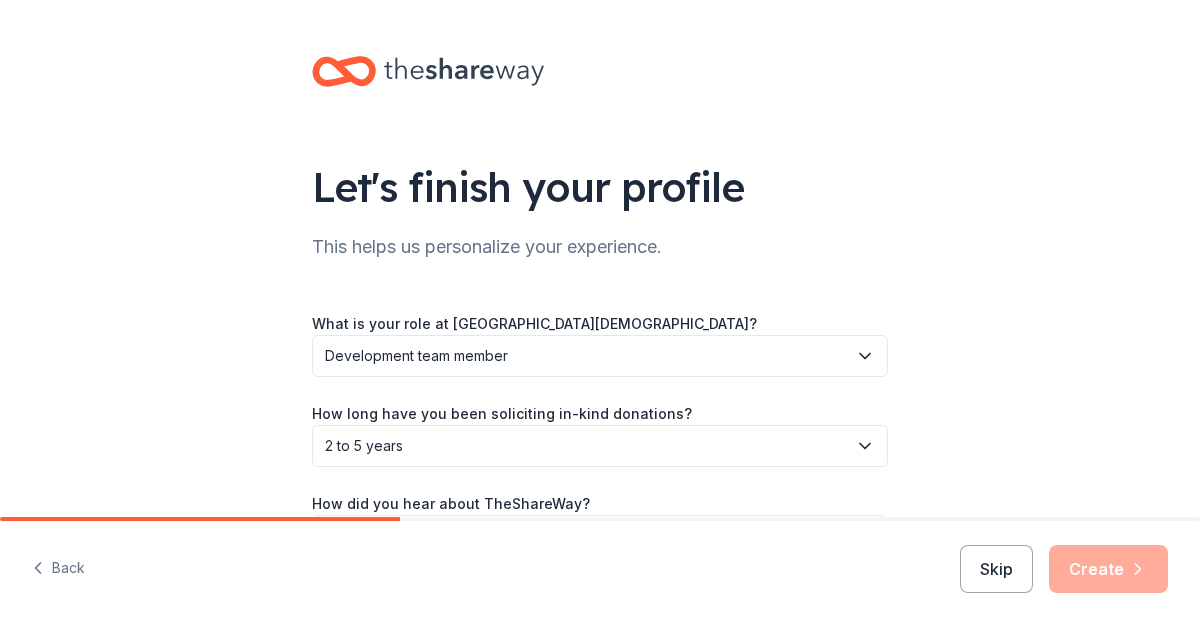 scroll, scrollTop: 136, scrollLeft: 0, axis: vertical 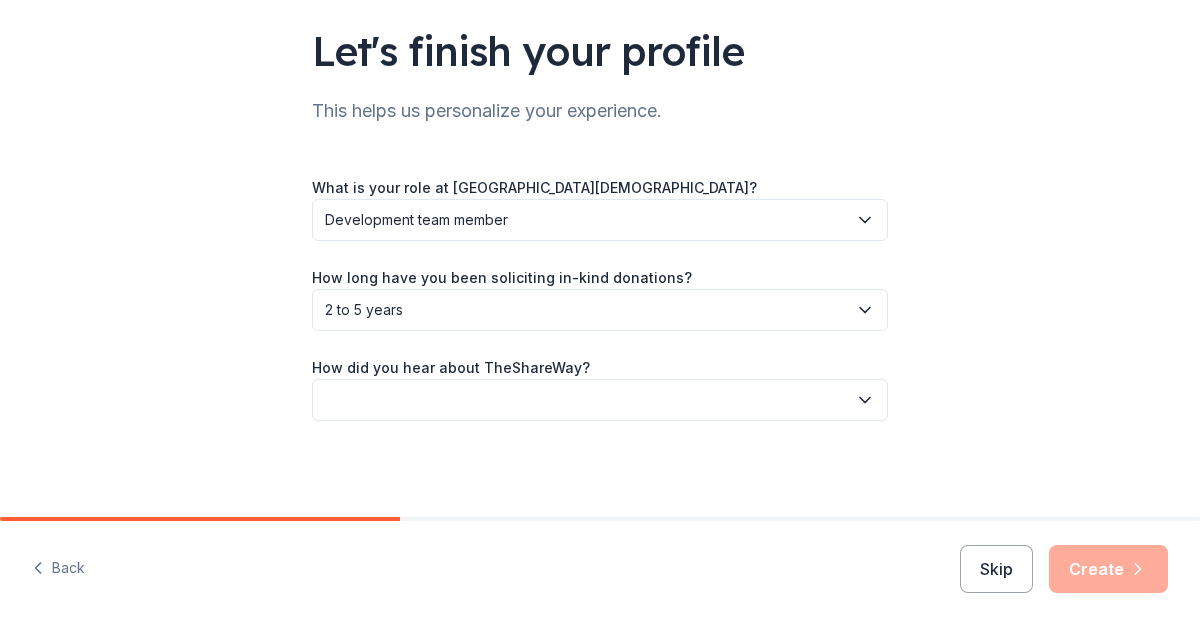 click at bounding box center (600, 400) 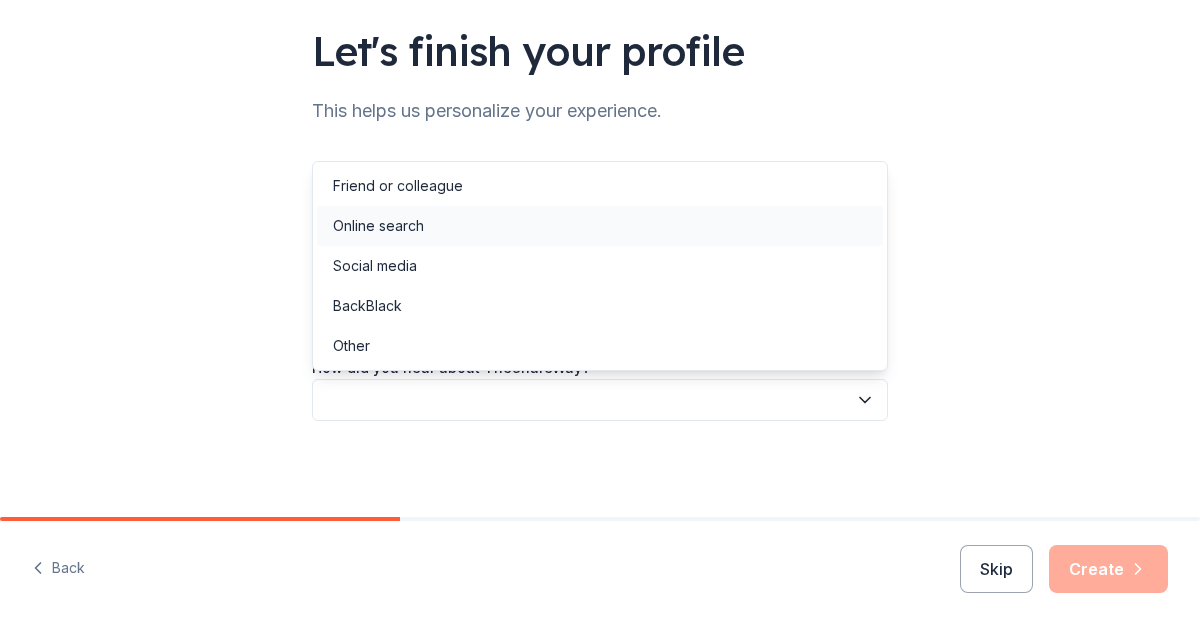 click on "Online search" at bounding box center (600, 226) 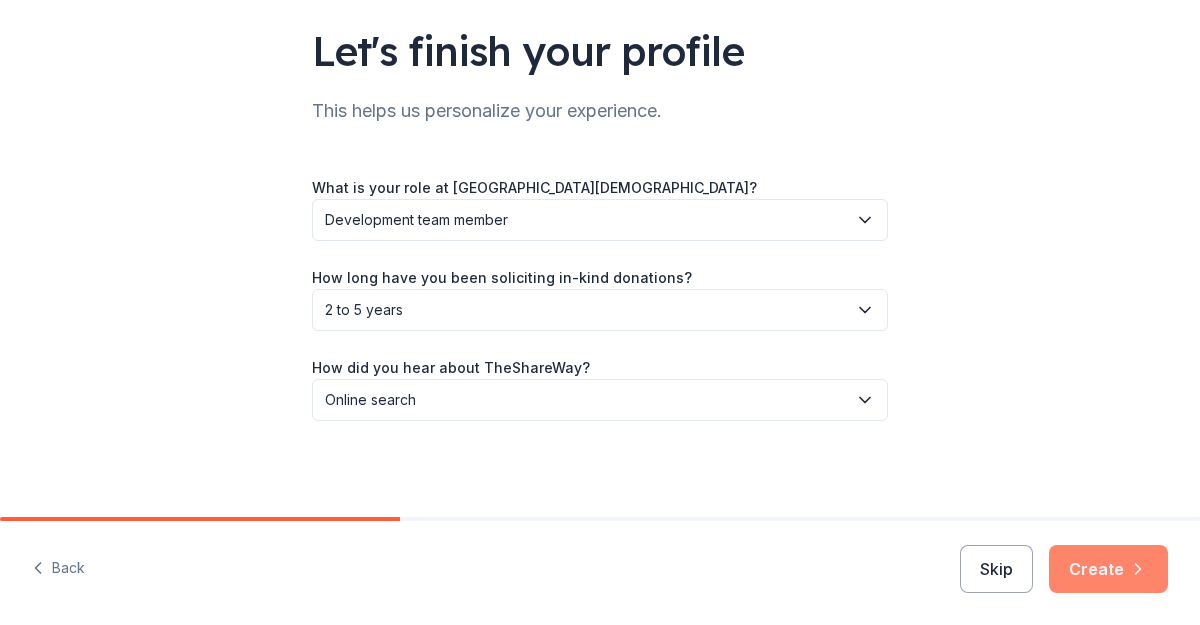 click on "Create" at bounding box center (1108, 569) 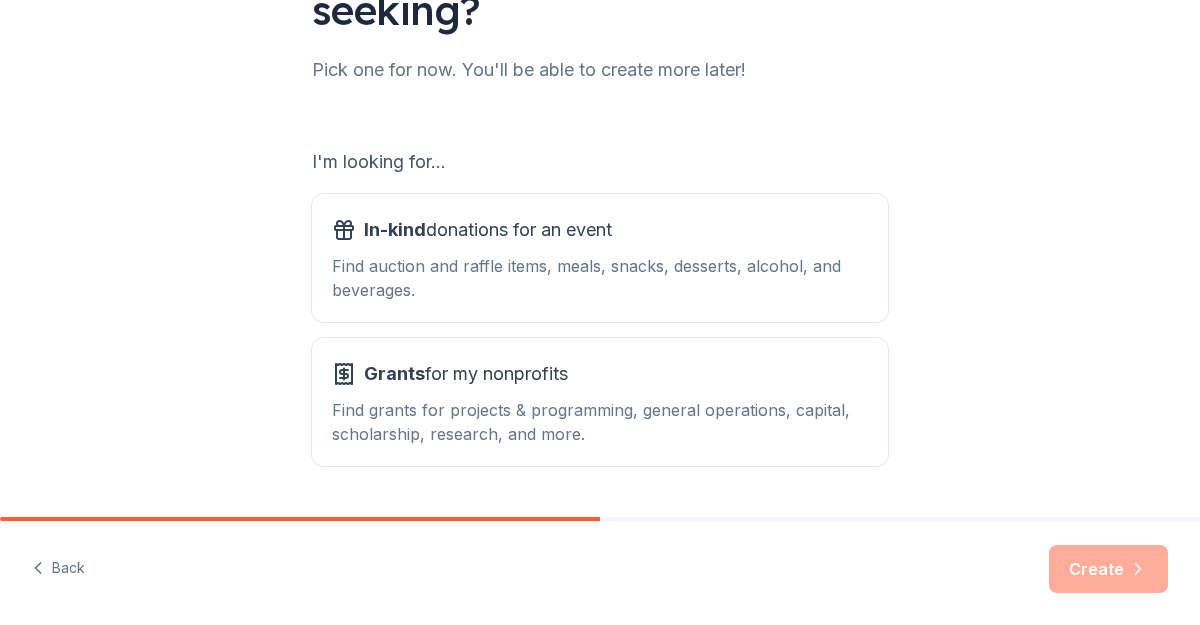 scroll, scrollTop: 290, scrollLeft: 0, axis: vertical 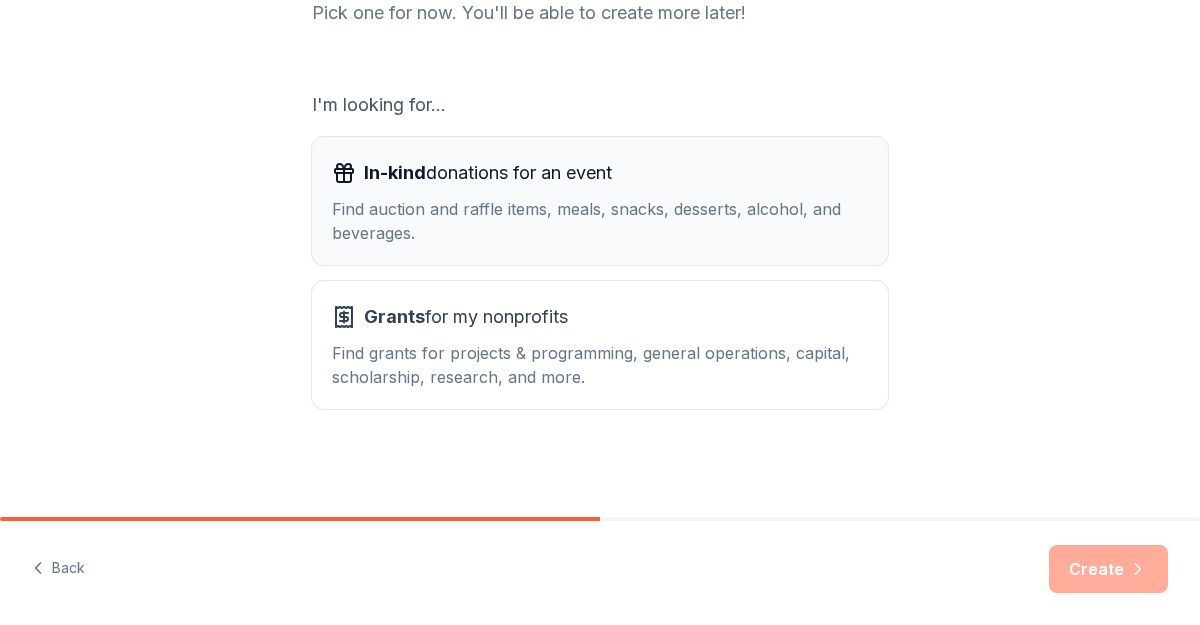 click on "In-kind  donations for an event Find auction and raffle items, meals, snacks, desserts, alcohol, and beverages." at bounding box center [600, 201] 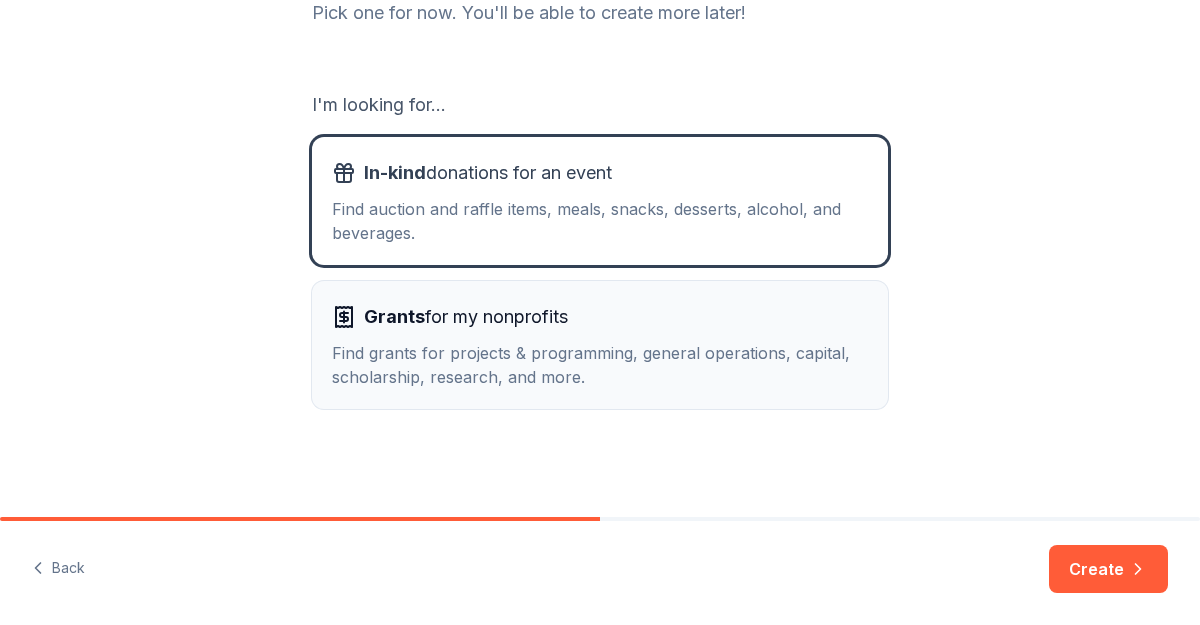 click on "Grants  for my nonprofits" at bounding box center (600, 317) 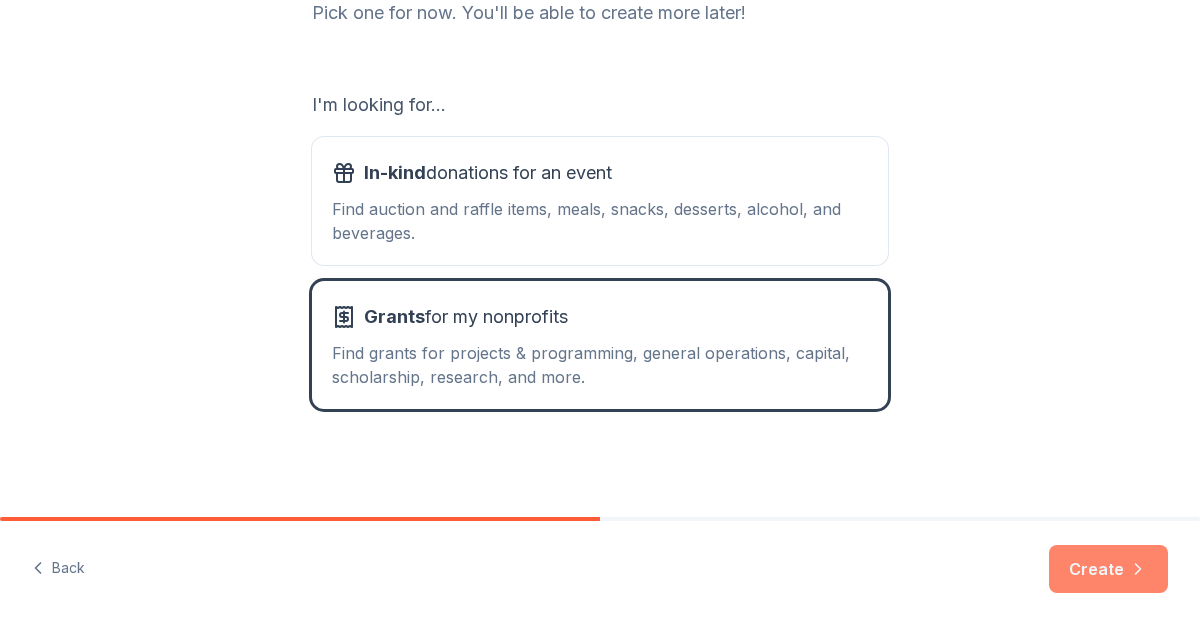 click on "Create" at bounding box center [1108, 569] 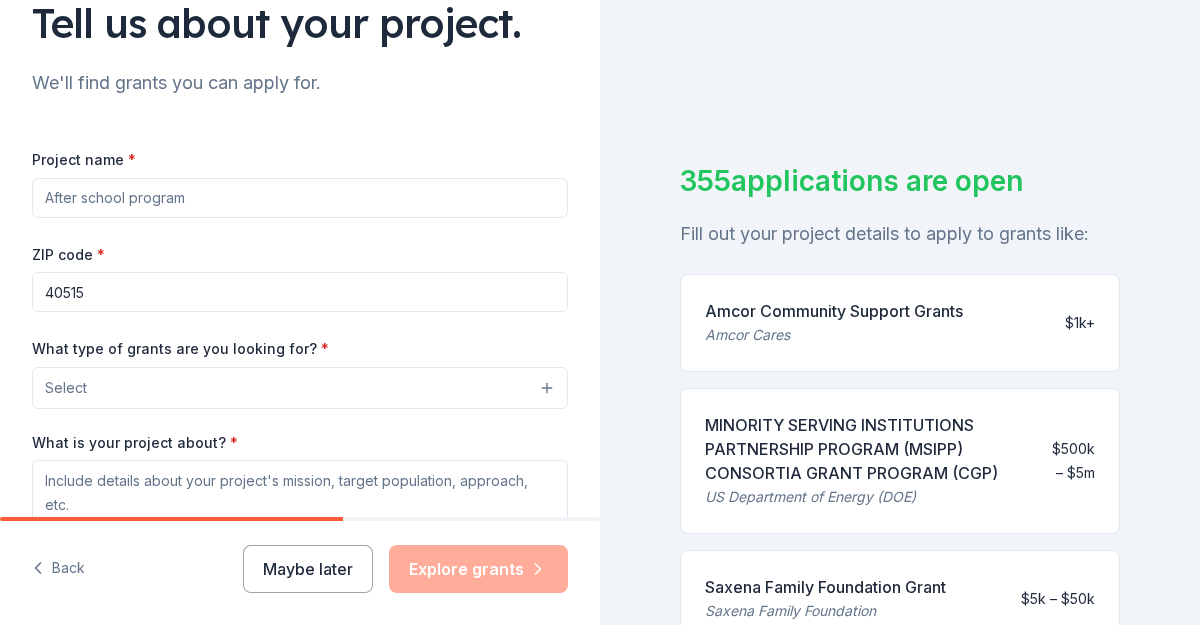 scroll, scrollTop: 171, scrollLeft: 0, axis: vertical 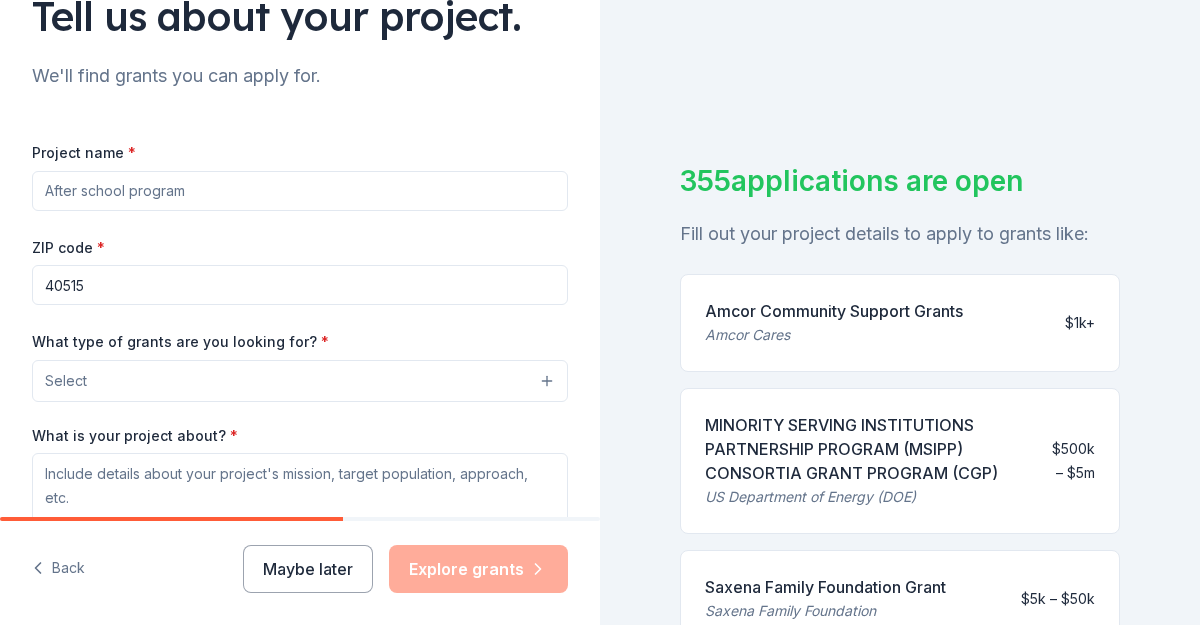 drag, startPoint x: 227, startPoint y: 191, endPoint x: 1, endPoint y: 170, distance: 226.97357 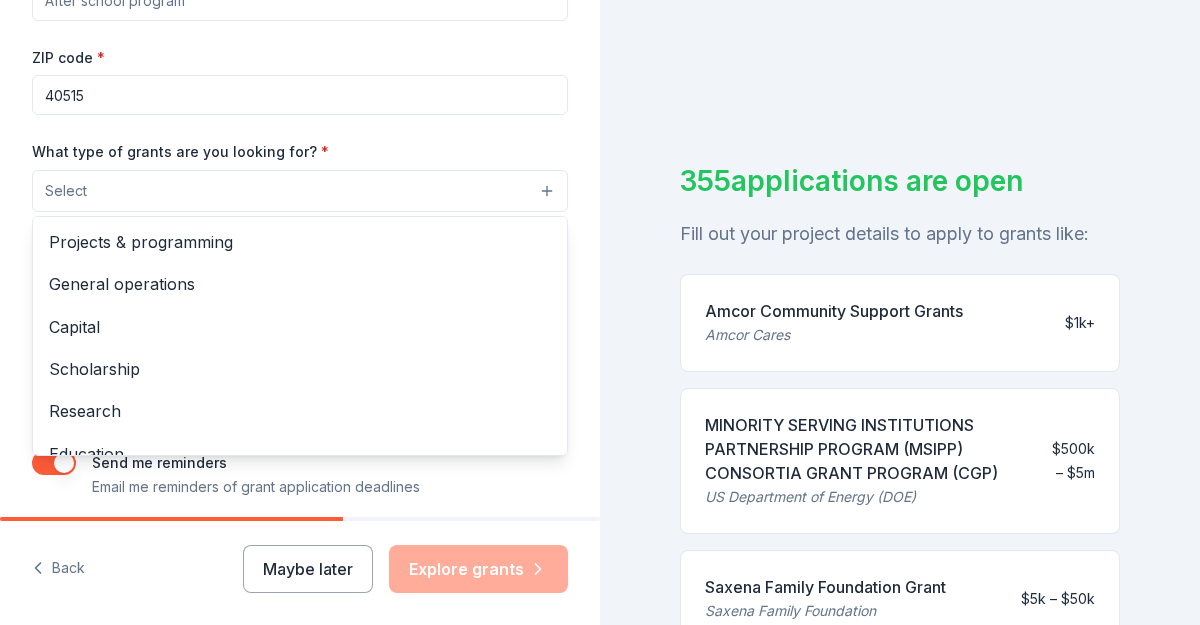 scroll, scrollTop: 359, scrollLeft: 0, axis: vertical 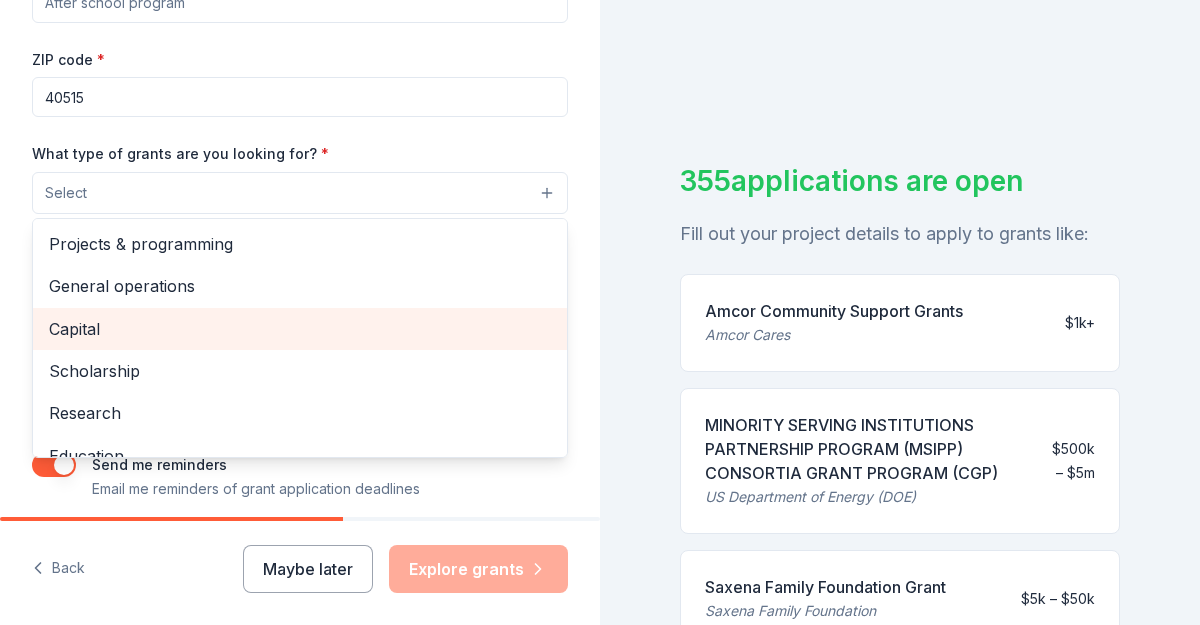 click on "Capital" at bounding box center (300, 329) 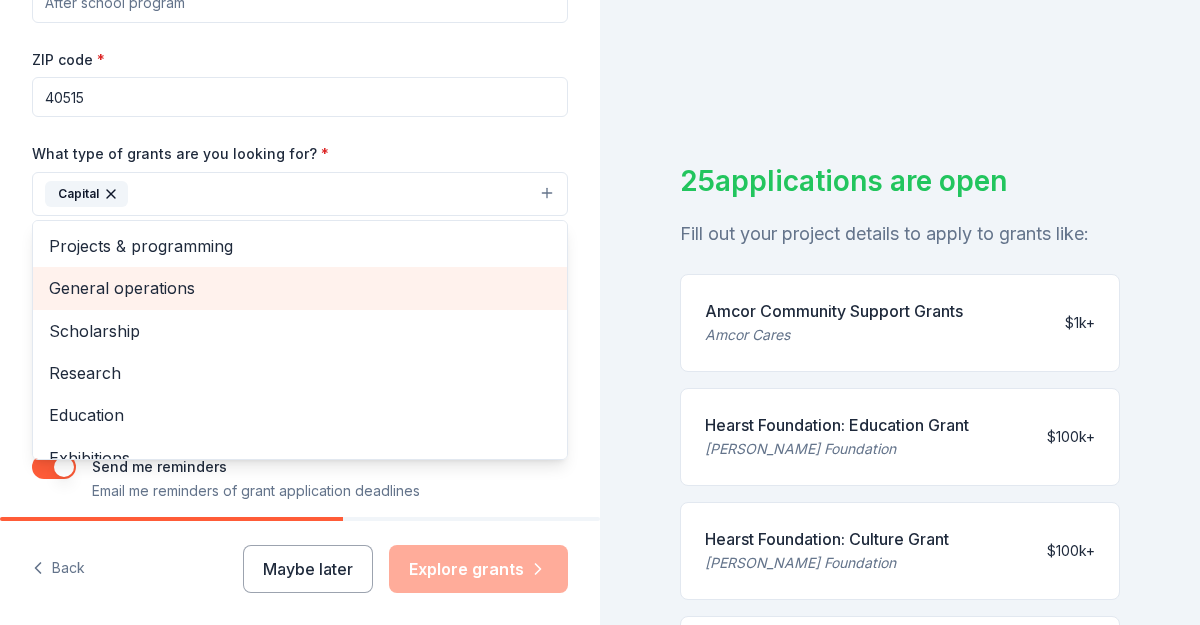click on "General operations" at bounding box center [300, 288] 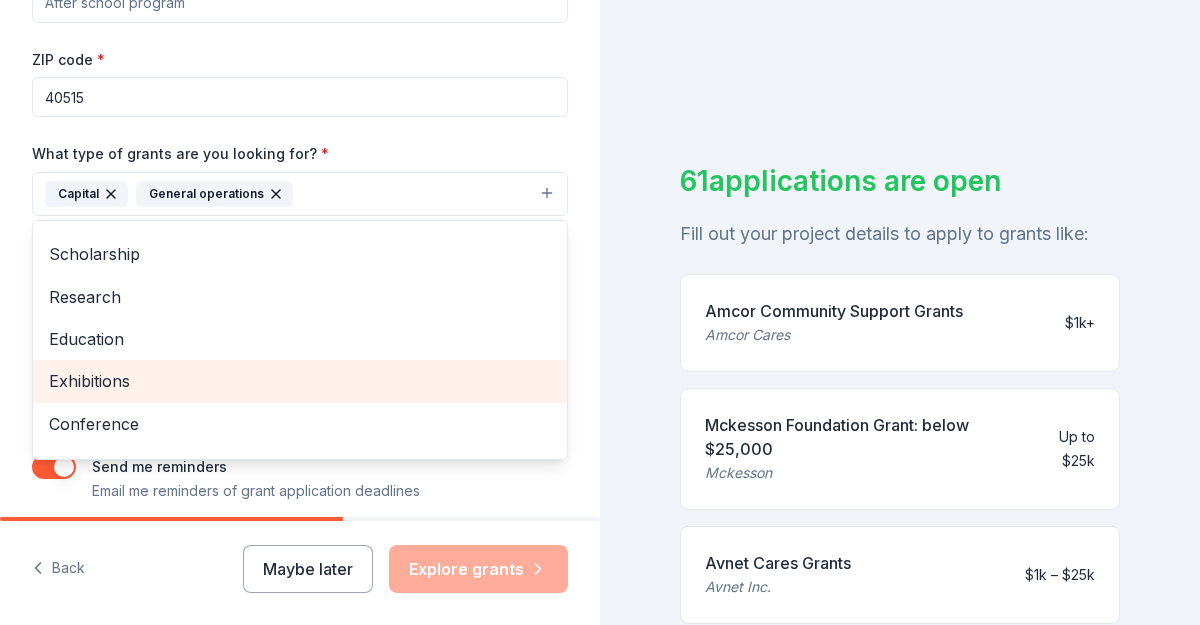 scroll, scrollTop: 36, scrollLeft: 0, axis: vertical 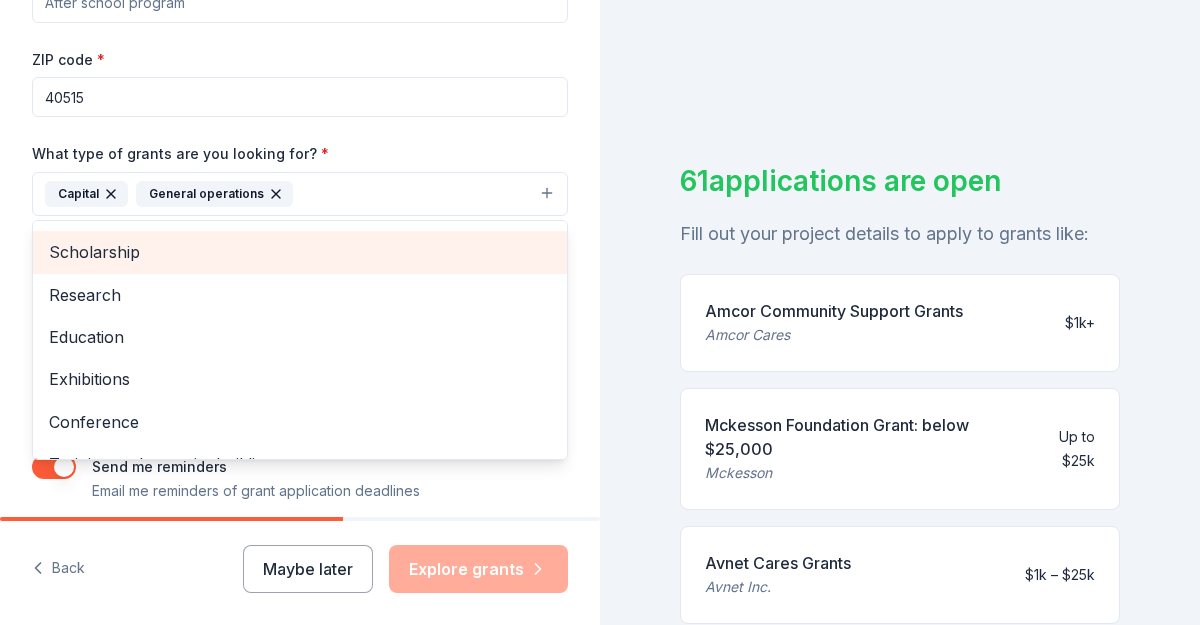 click on "Scholarship" at bounding box center (300, 252) 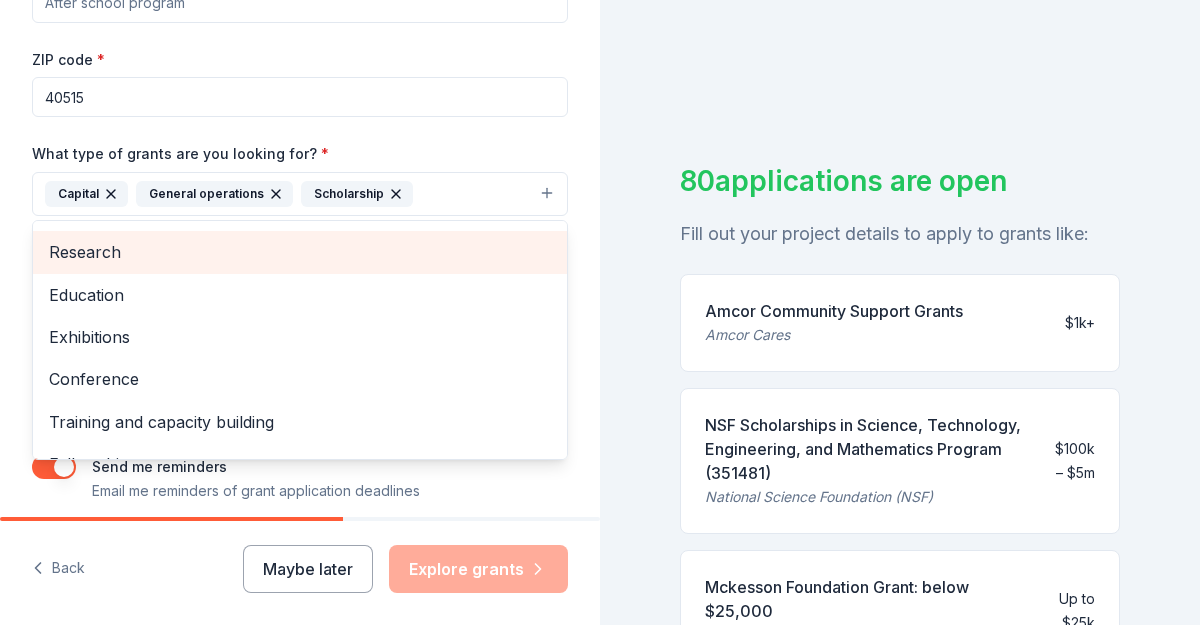 scroll, scrollTop: 0, scrollLeft: 0, axis: both 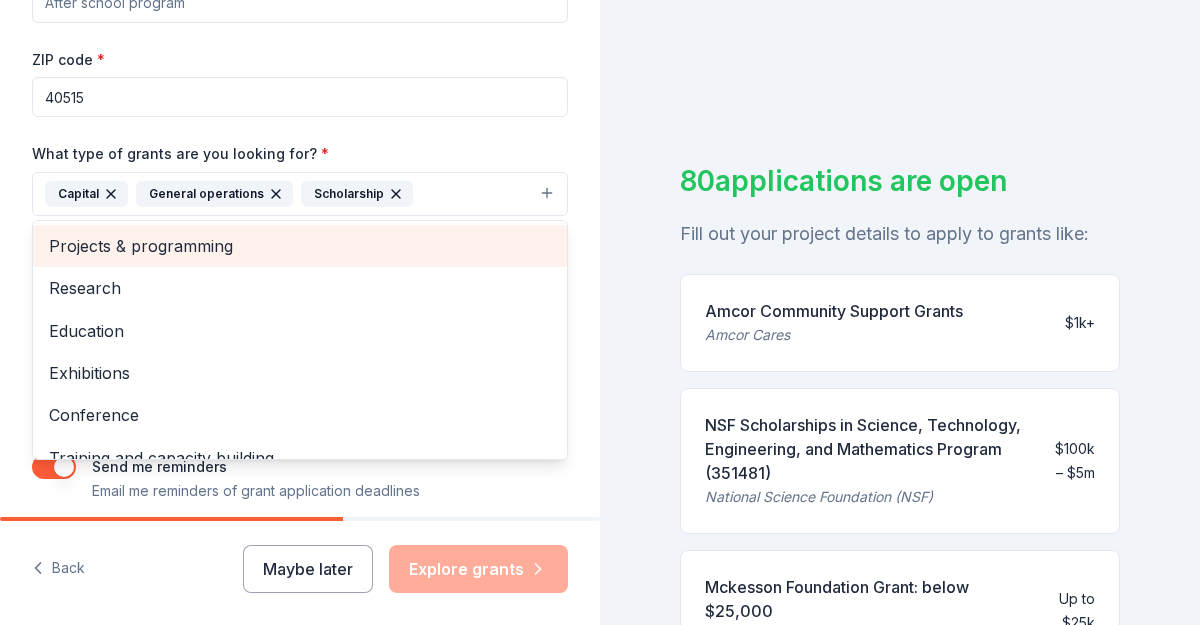 click on "Projects & programming" at bounding box center [300, 246] 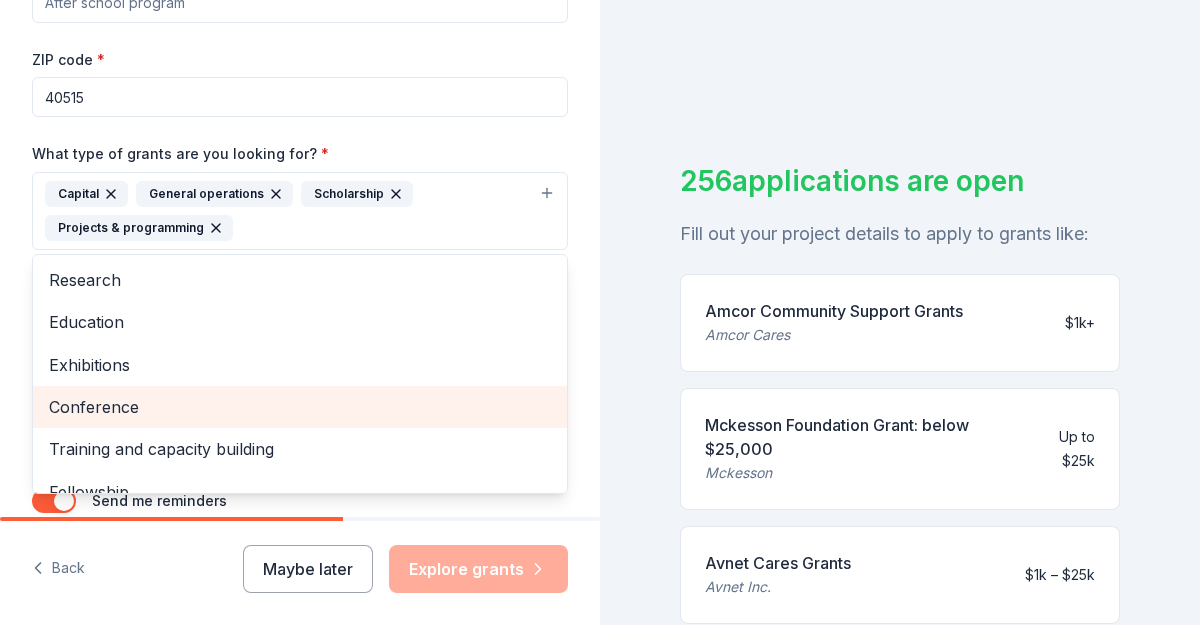scroll, scrollTop: 66, scrollLeft: 0, axis: vertical 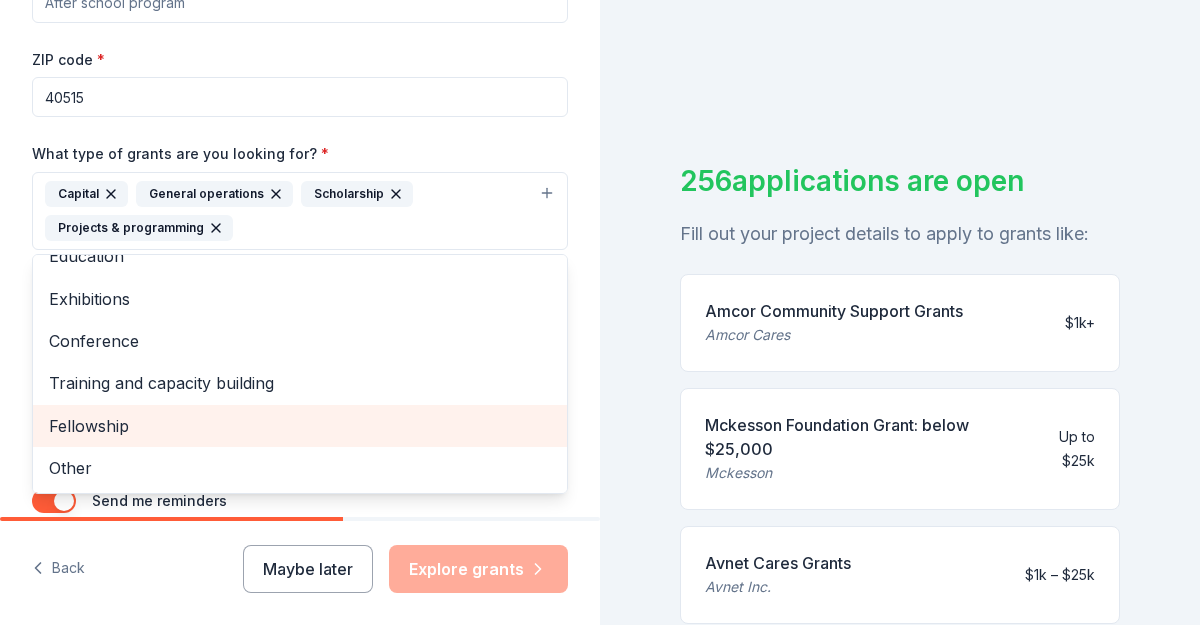 click on "Fellowship" at bounding box center [300, 426] 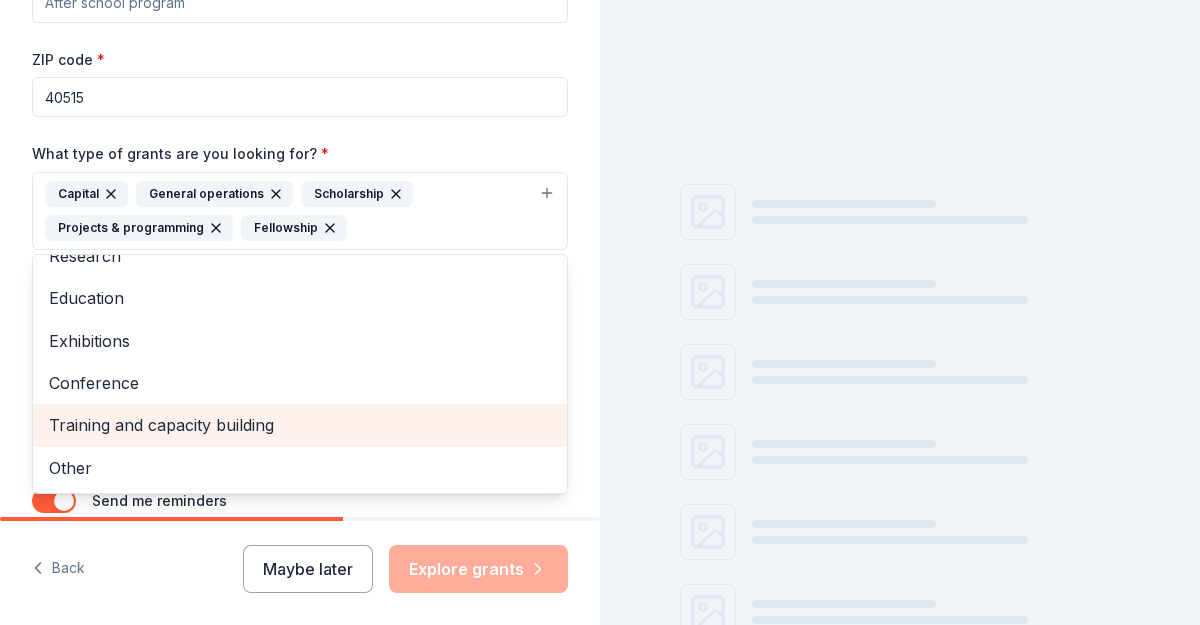 scroll, scrollTop: 24, scrollLeft: 0, axis: vertical 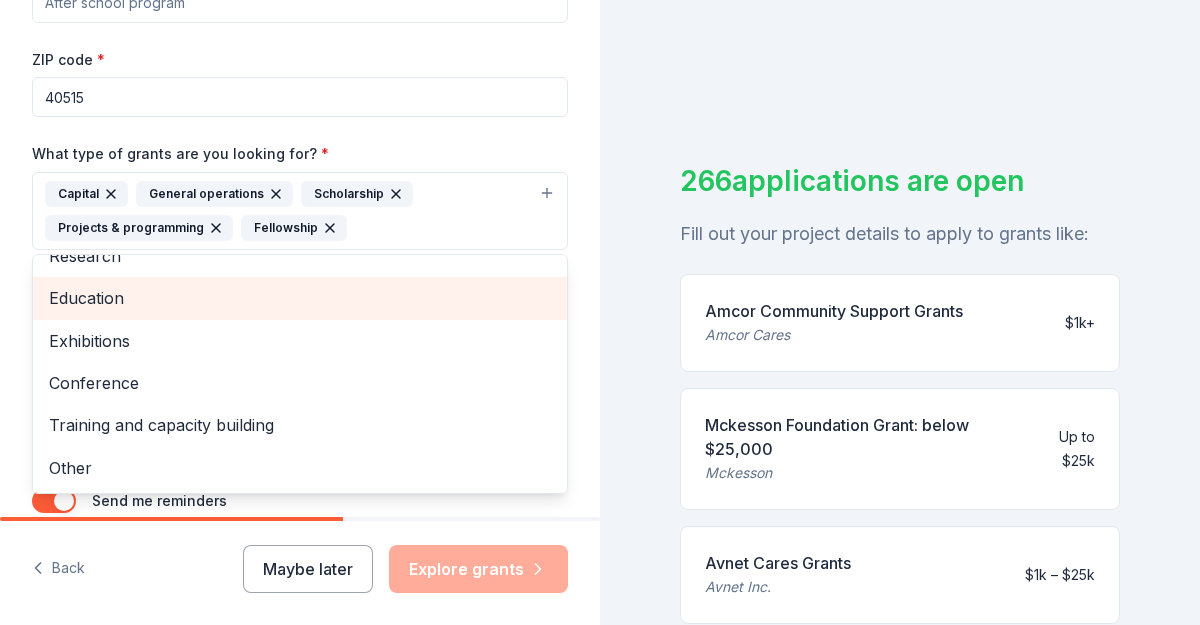 click on "Education" at bounding box center [300, 298] 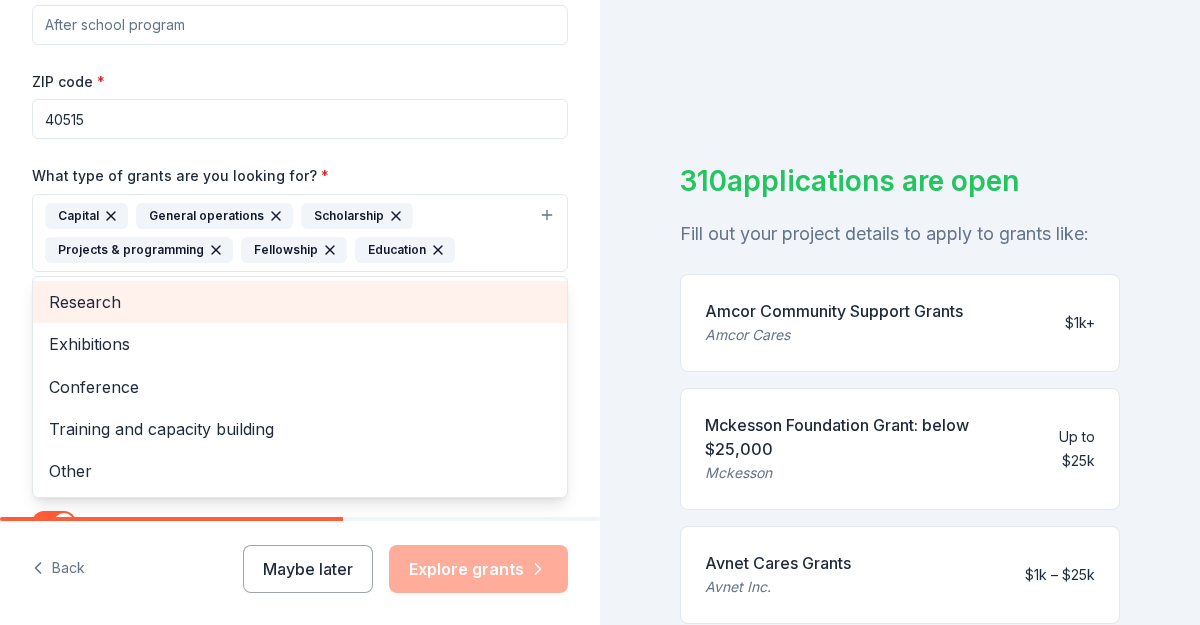 scroll, scrollTop: 382, scrollLeft: 0, axis: vertical 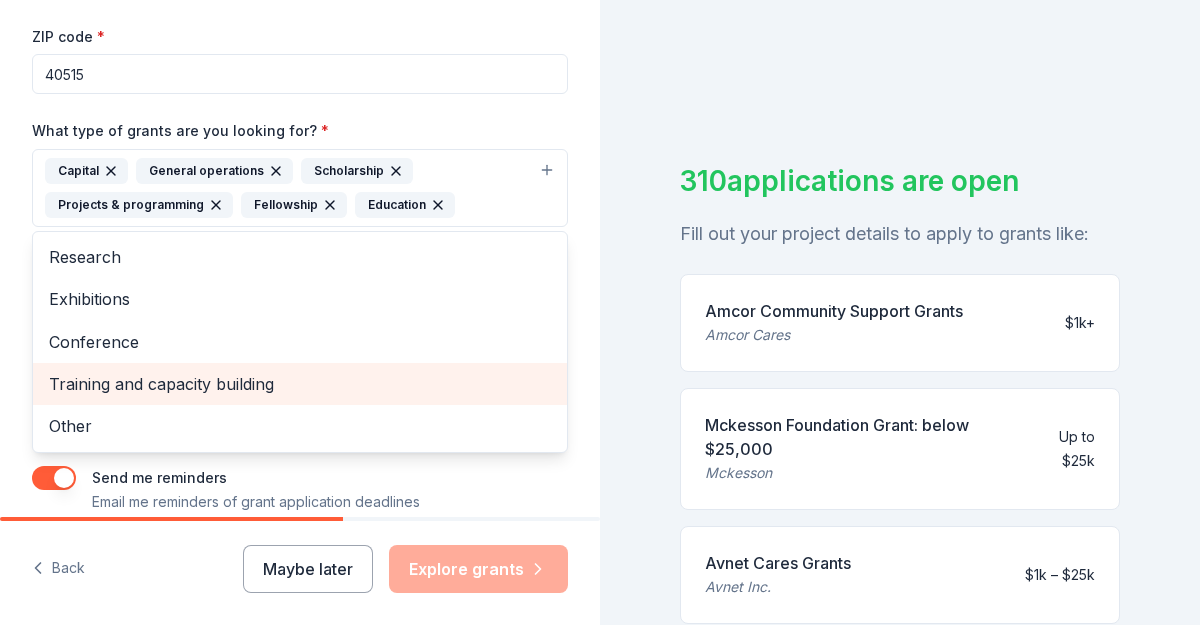 click on "Training and capacity building" at bounding box center [300, 384] 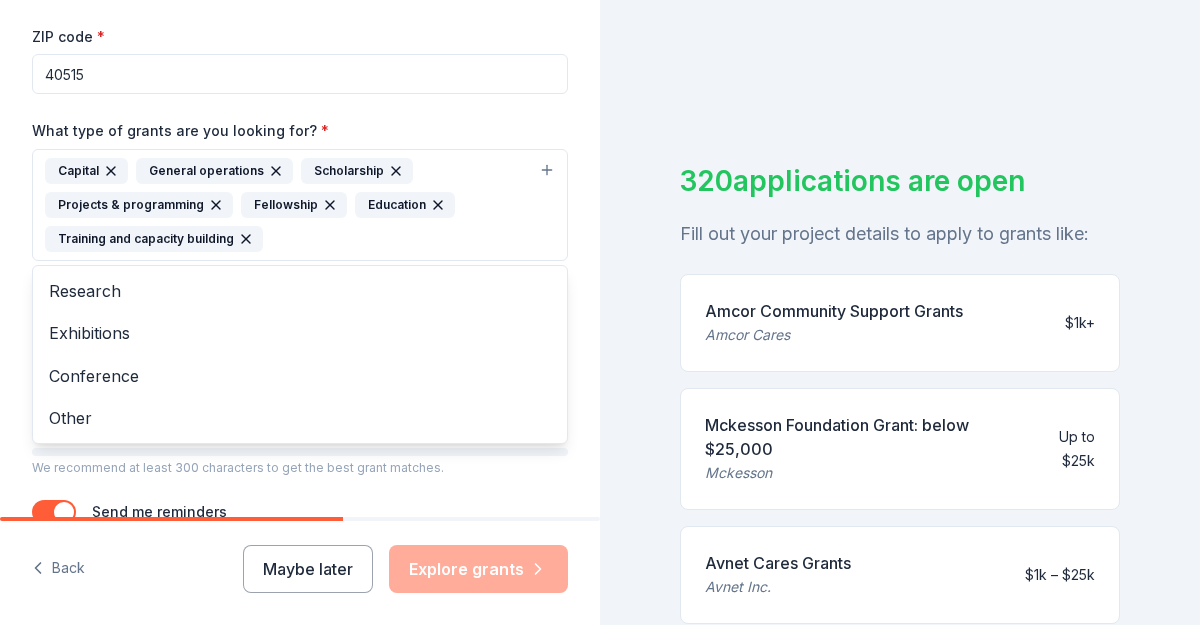 click on "Project name * ZIP code * 40515 What type of grants are you looking for? * Capital General operations Scholarship Projects & programming Fellowship Education Training and capacity building Research Exhibitions Conference Other What is your project about? * We use this to match you to relevant grant opportunities.   See examples We recommend at least 300 characters to get the best grant matches. Send me reminders Email me reminders of grant application deadlines" at bounding box center (300, 238) 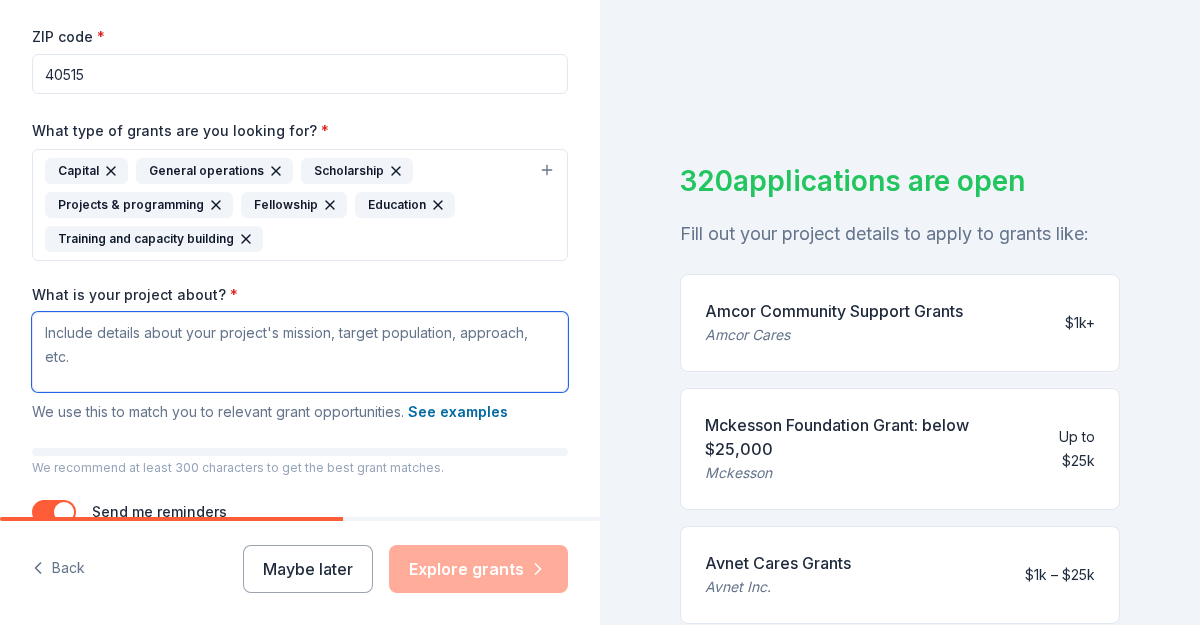 click on "What is your project about? *" at bounding box center (300, 352) 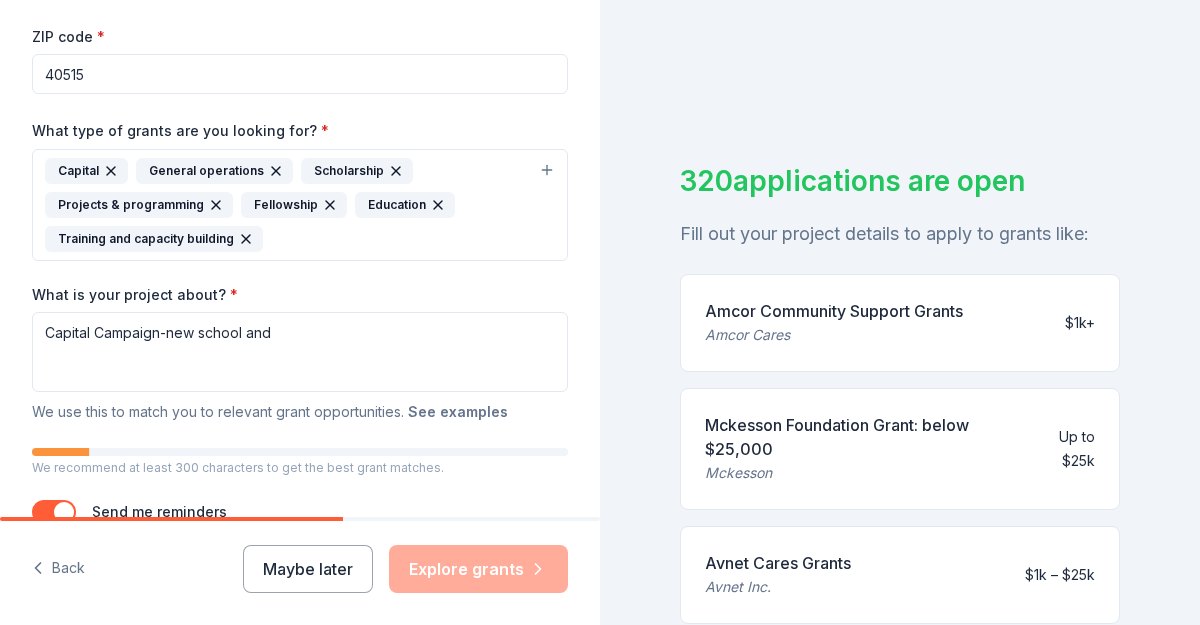 click on "See examples" at bounding box center [458, 412] 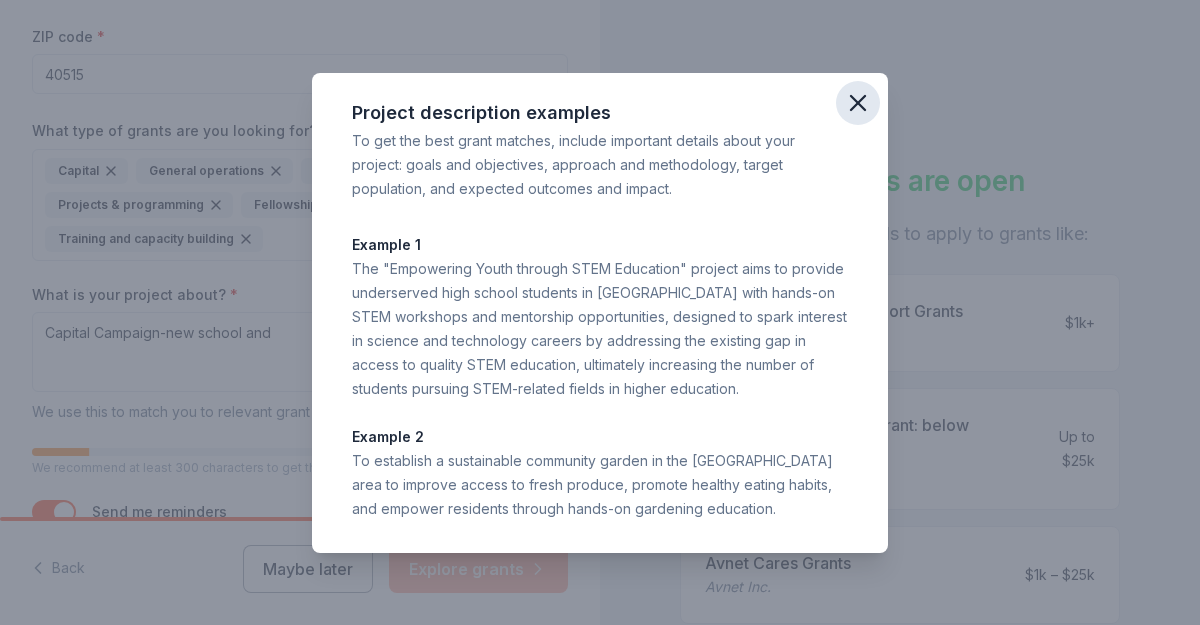 click 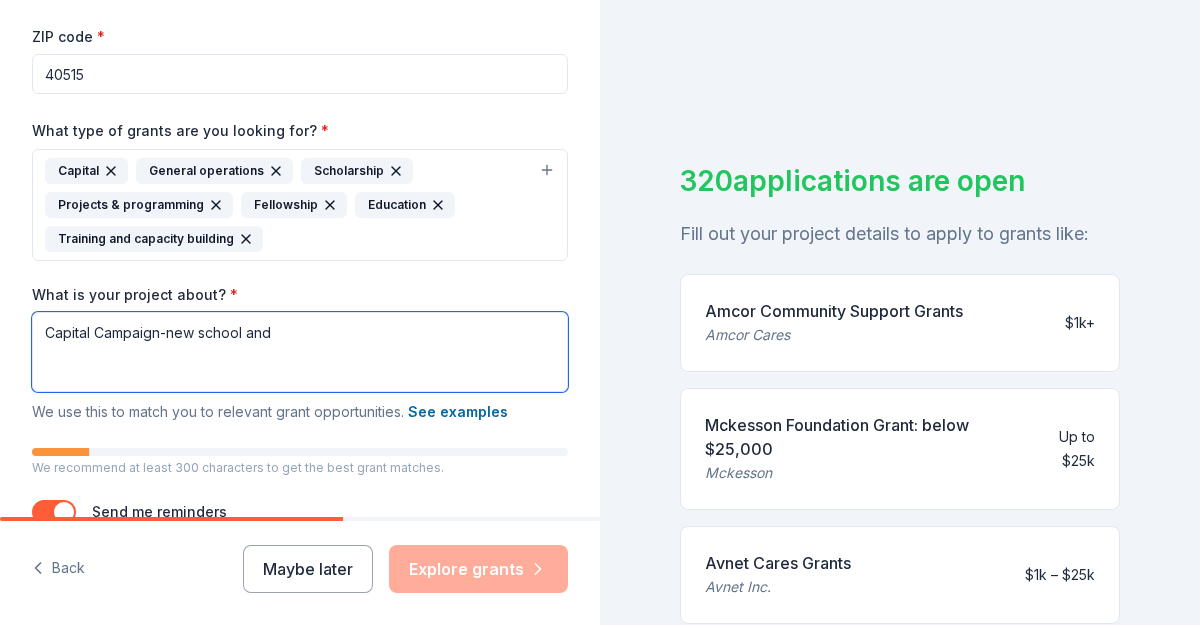 click on "Capital Campaign-new school and" at bounding box center (300, 352) 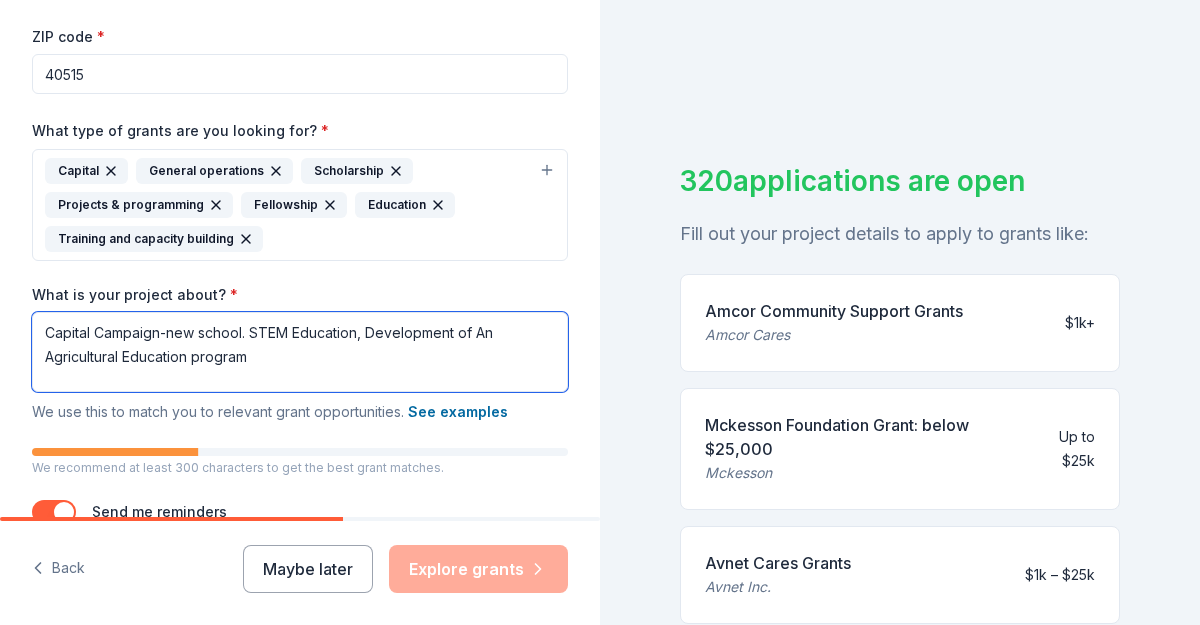 type on "Capital Campaign-new school. STEM Education, Development of An Agricultural Education program" 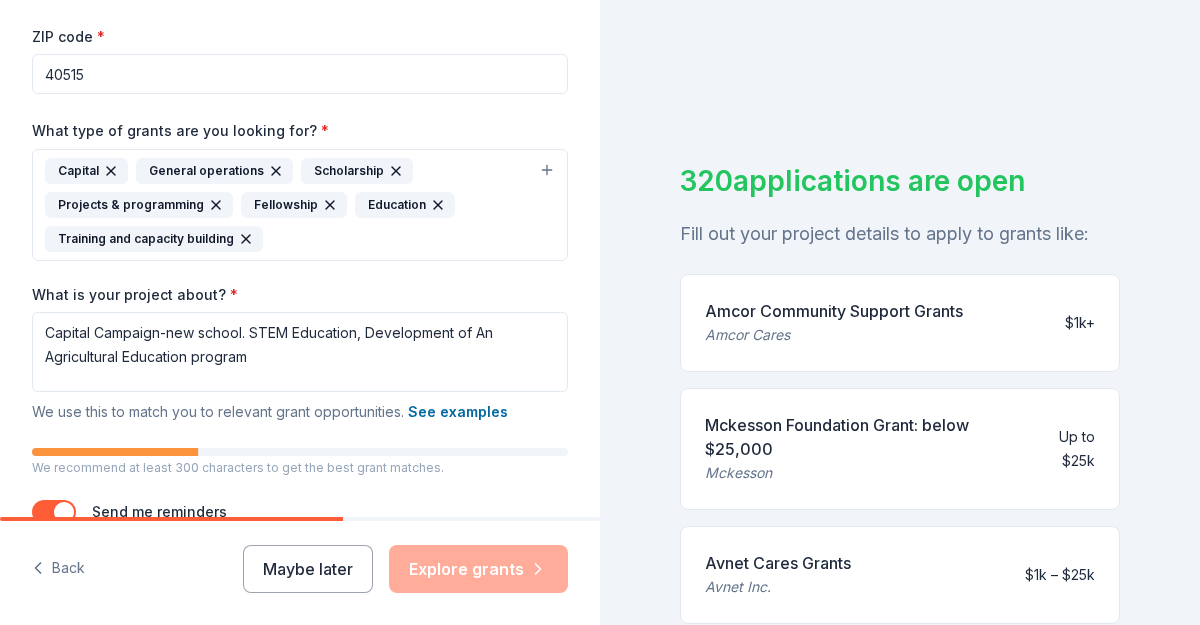 type 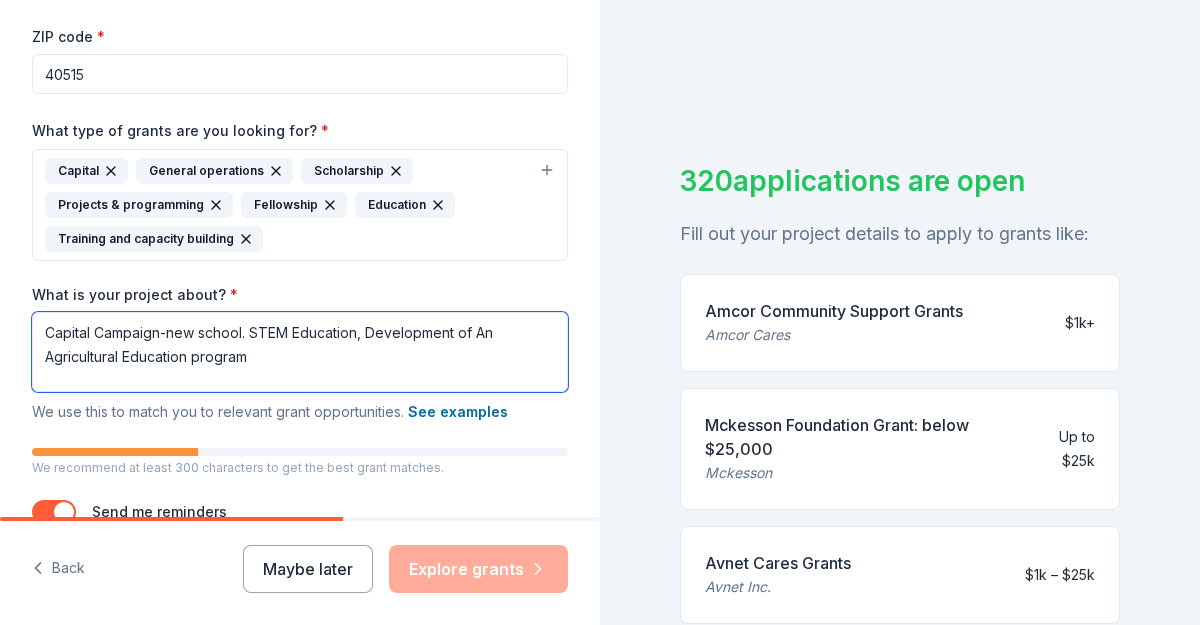 click on "Capital Campaign-new school. STEM Education, Development of An Agricultural Education program" at bounding box center [300, 352] 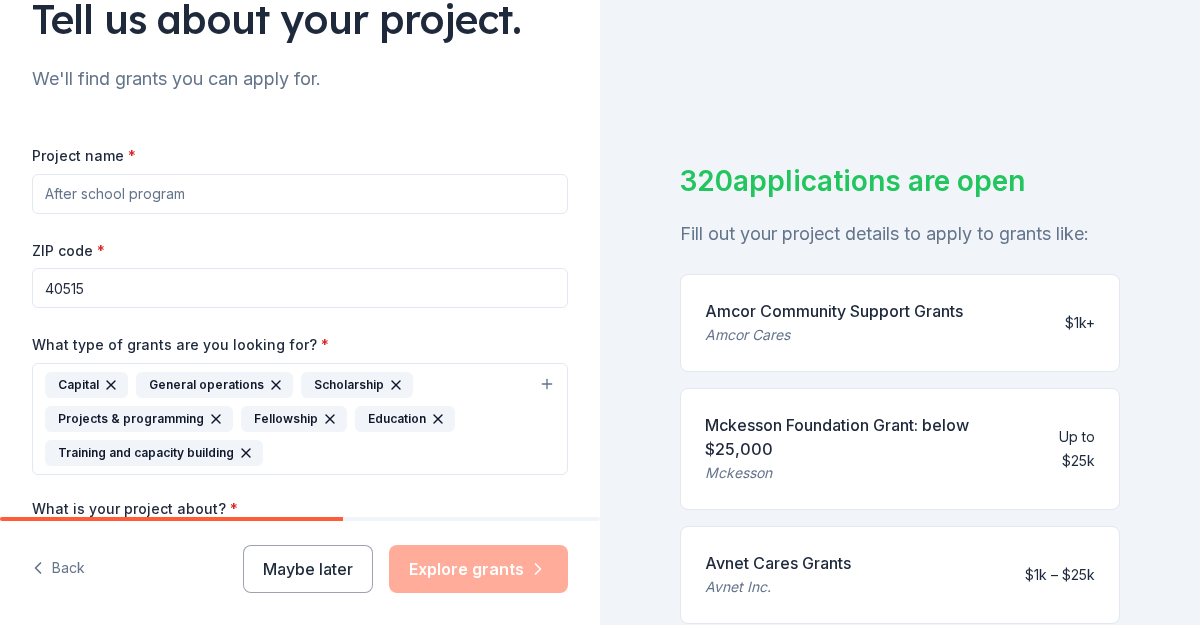 scroll, scrollTop: 152, scrollLeft: 0, axis: vertical 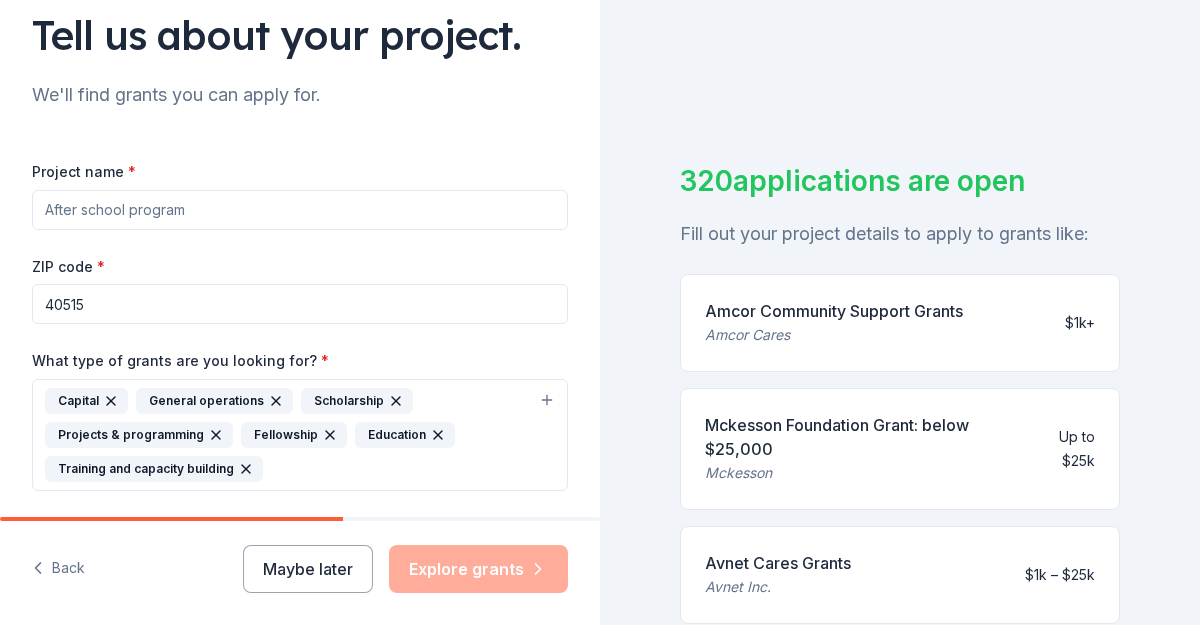 type on "Capital Campaign-new school. STEM Education, Development of An Agricultural Education program. Sponsoring school team building events" 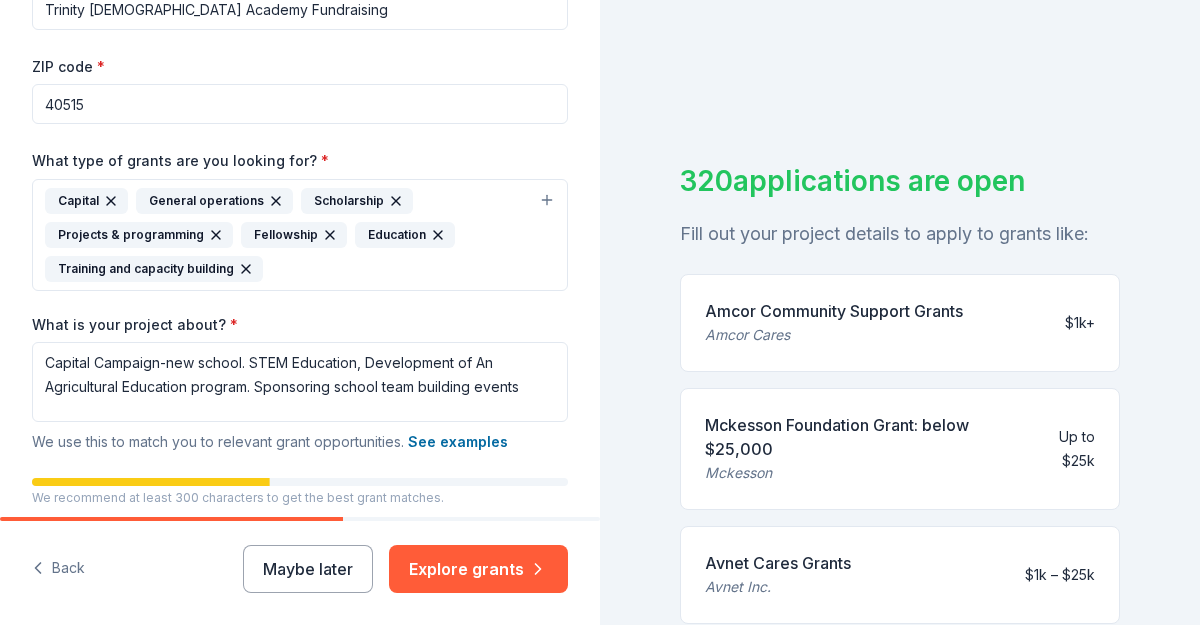 scroll, scrollTop: 363, scrollLeft: 0, axis: vertical 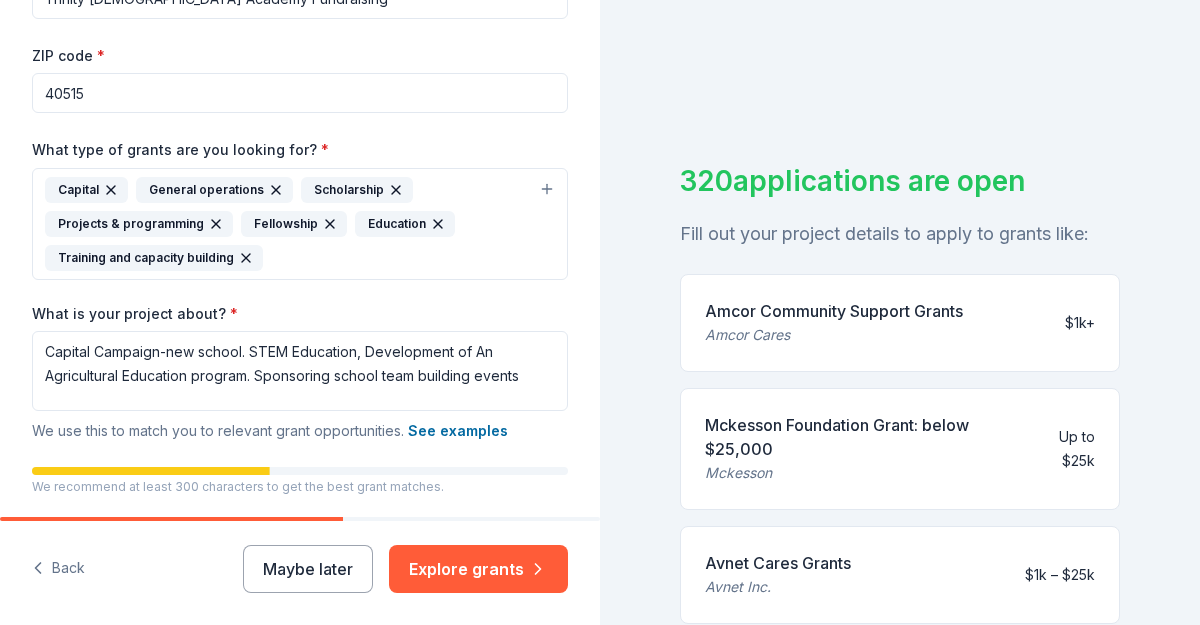 type on "Trinity [DEMOGRAPHIC_DATA] Academy Fundraising" 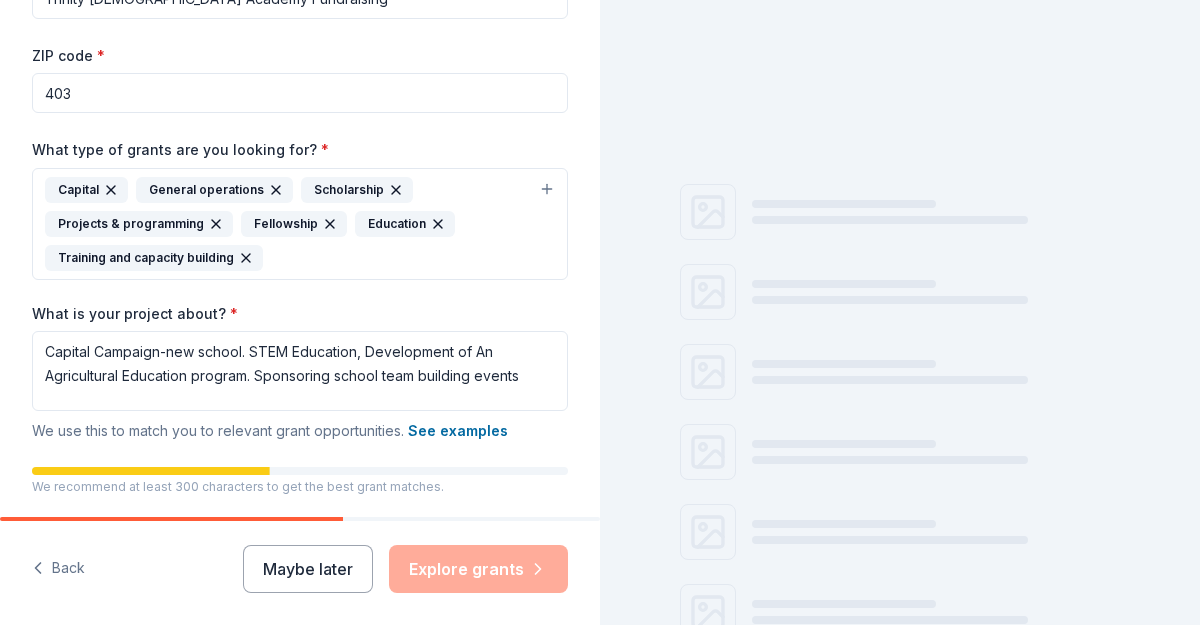 click on "403" at bounding box center (300, 93) 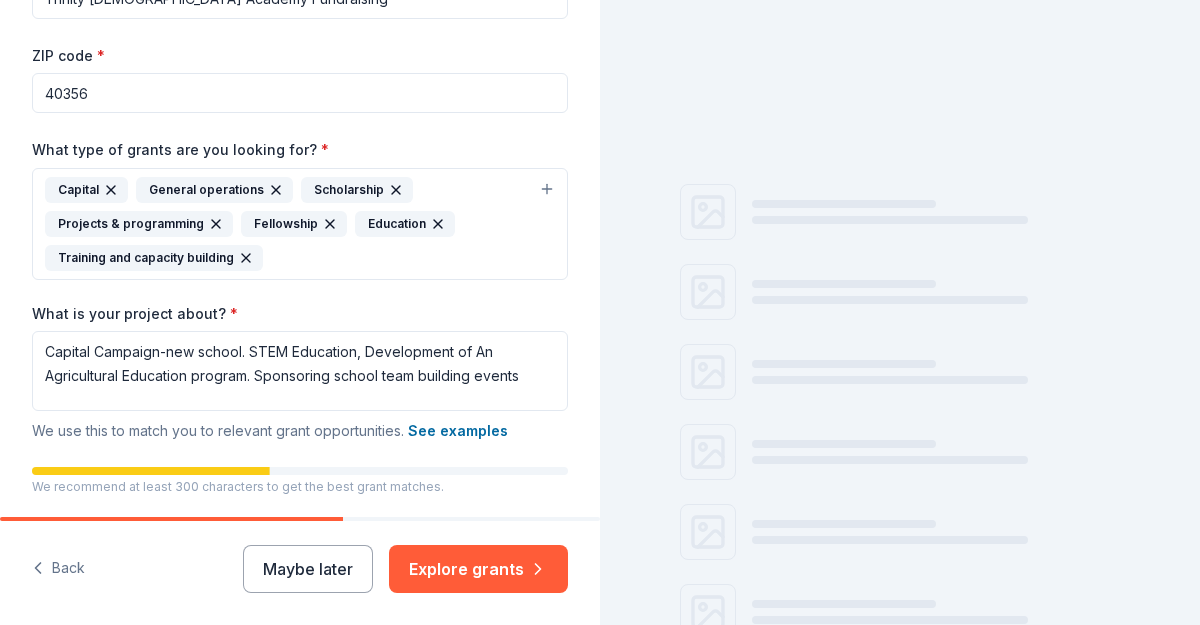 type on "40356" 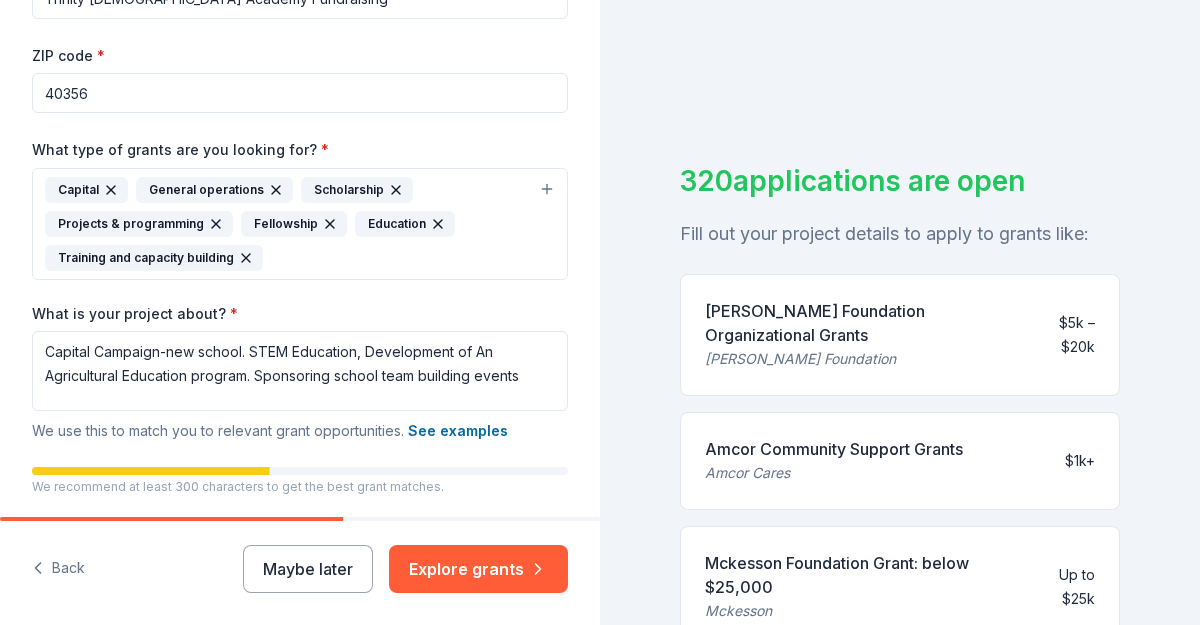 scroll, scrollTop: 509, scrollLeft: 0, axis: vertical 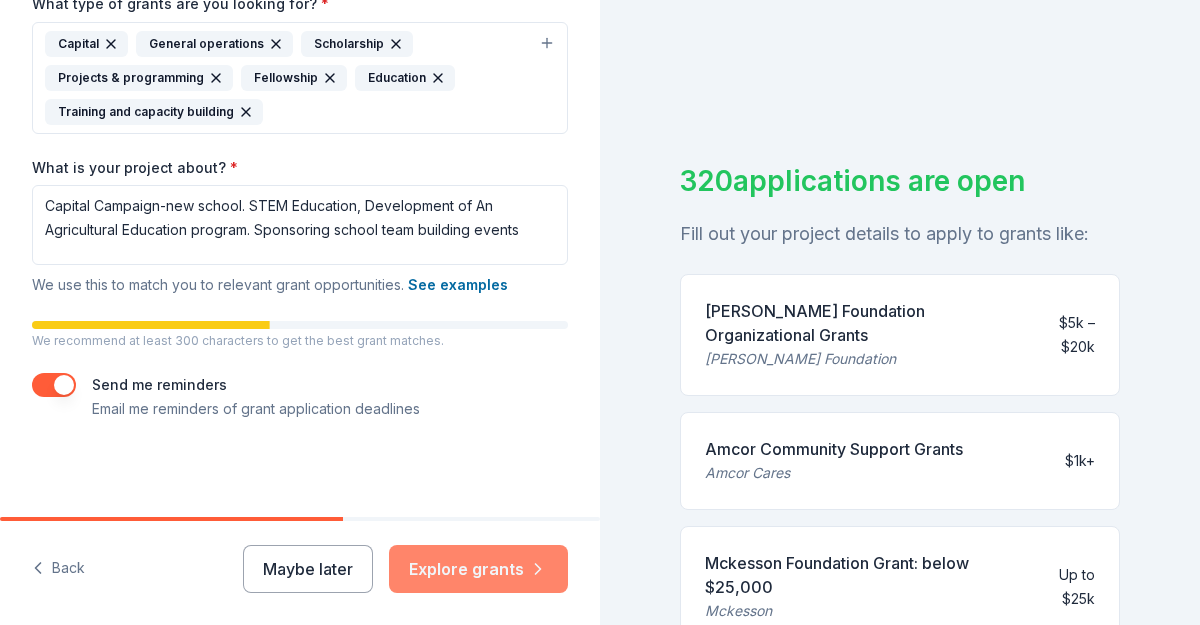 click on "Explore grants" at bounding box center (478, 569) 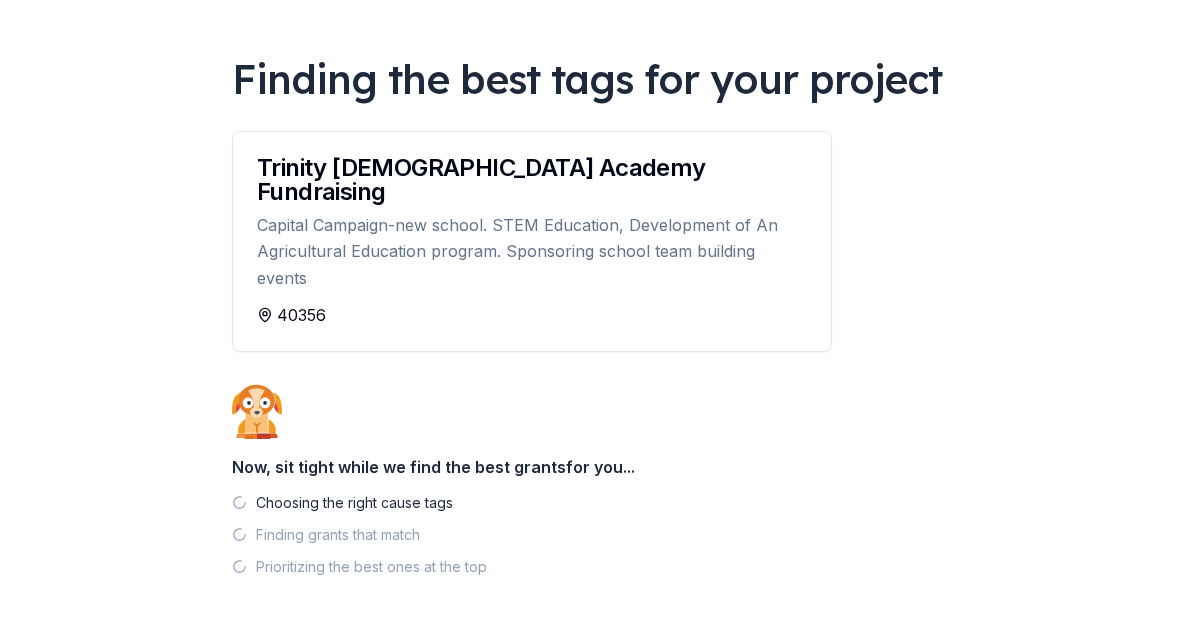 scroll, scrollTop: 151, scrollLeft: 0, axis: vertical 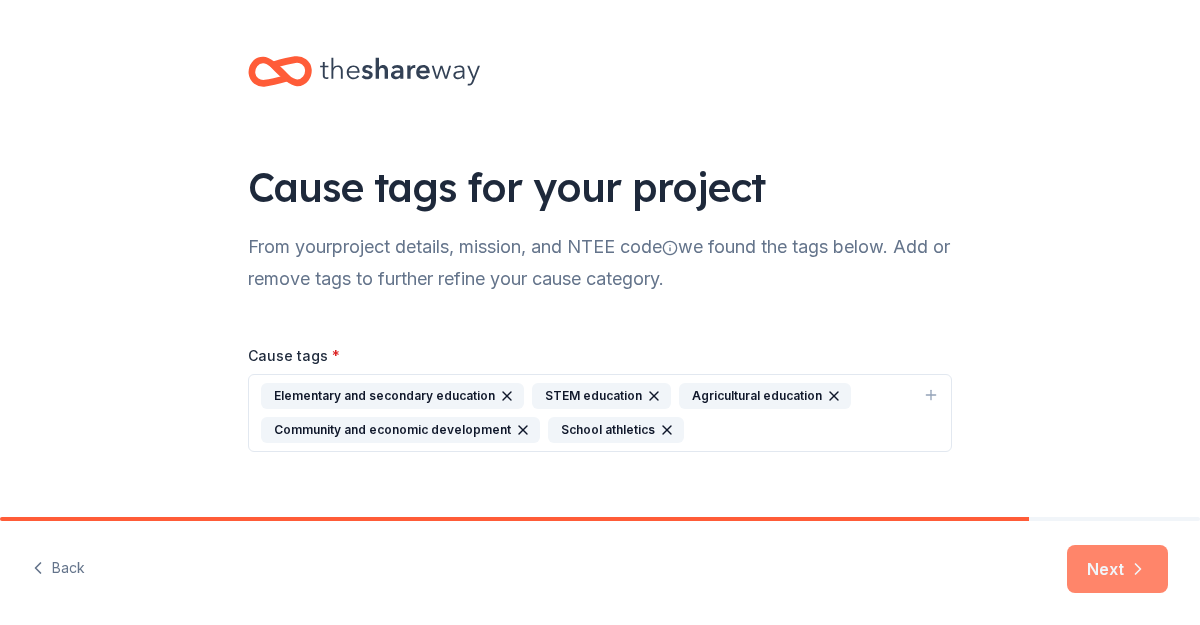click on "Next" at bounding box center (1117, 569) 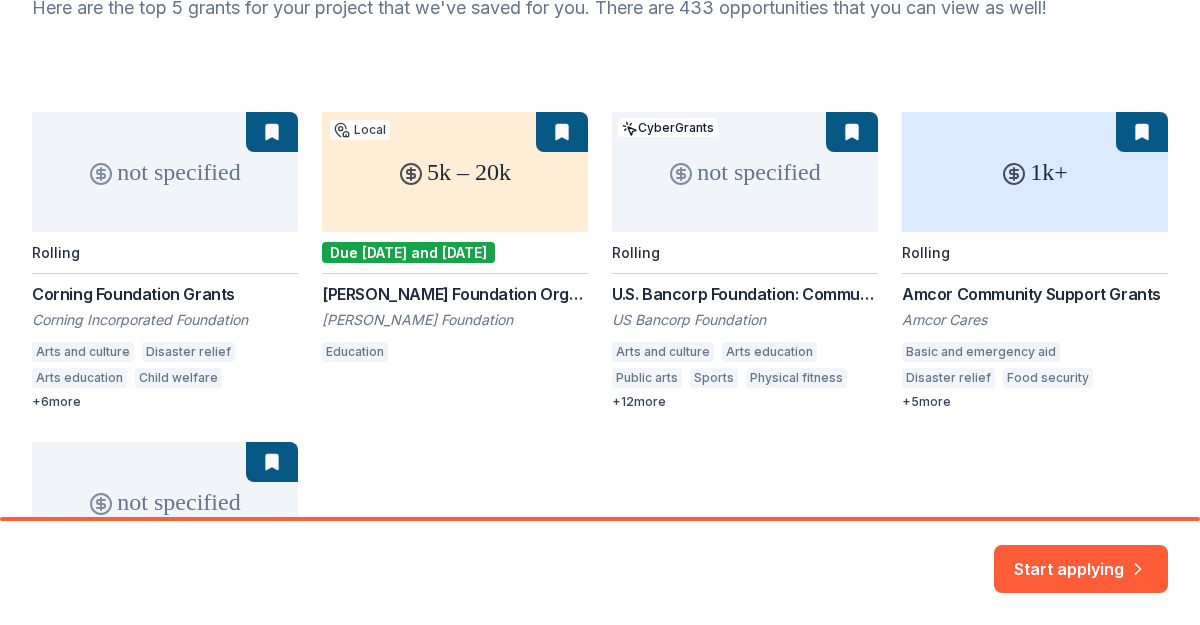 scroll, scrollTop: 236, scrollLeft: 0, axis: vertical 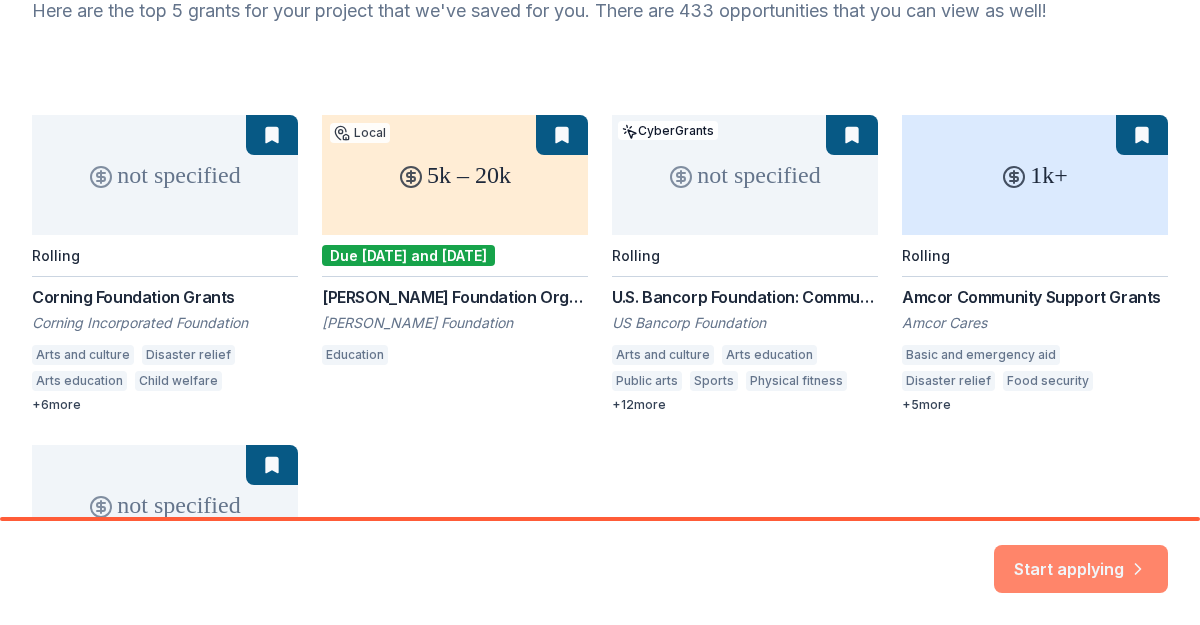 click on "Start applying" at bounding box center (1081, 557) 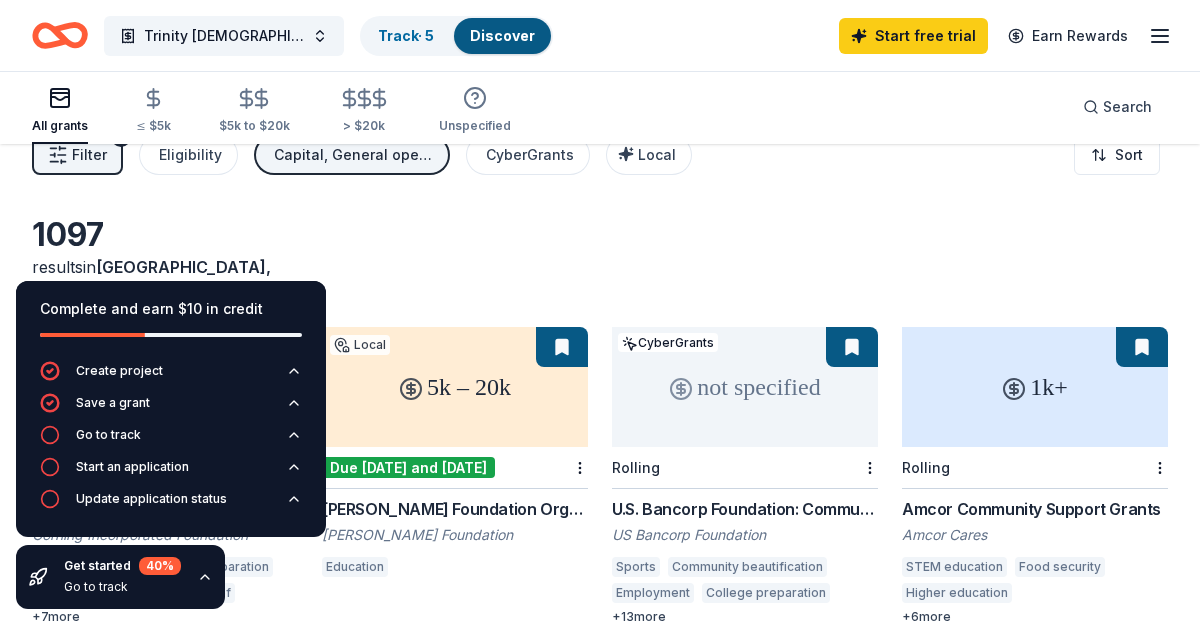 scroll, scrollTop: 0, scrollLeft: 0, axis: both 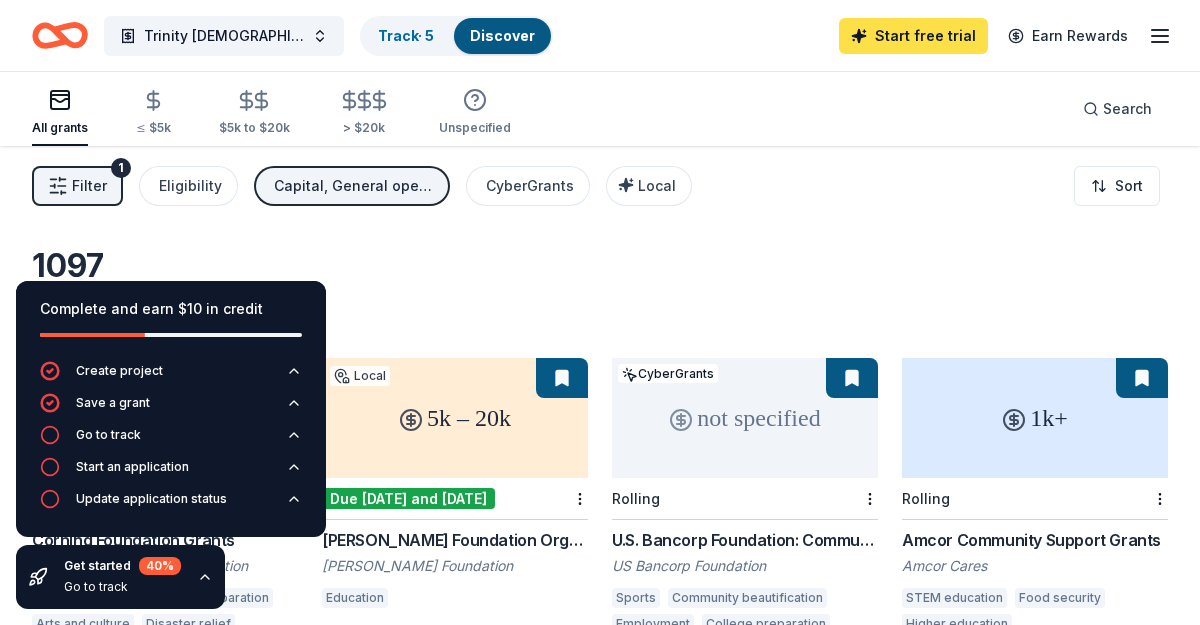 click on "Start free  trial" at bounding box center (913, 36) 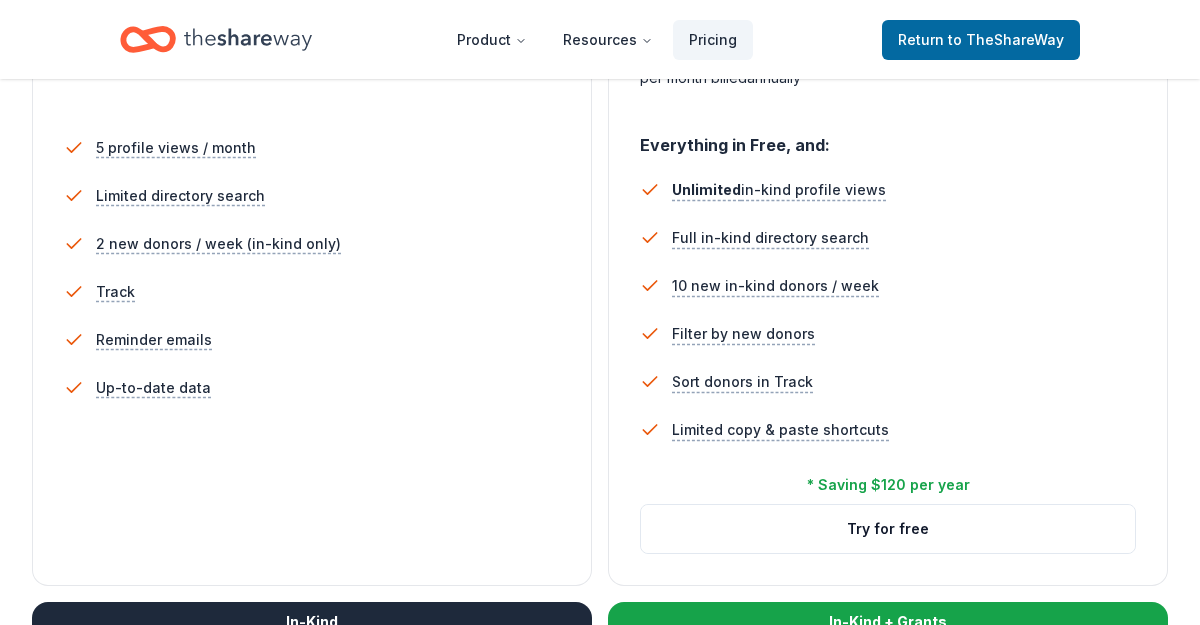 scroll, scrollTop: 561, scrollLeft: 0, axis: vertical 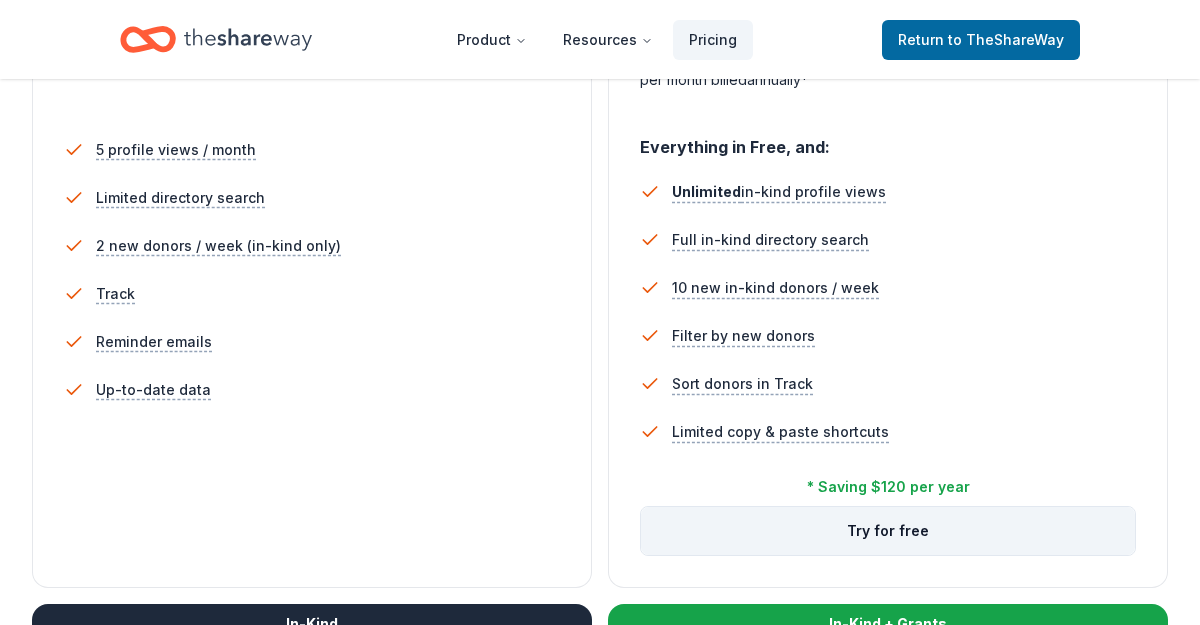 click on "Try for free" at bounding box center [888, 531] 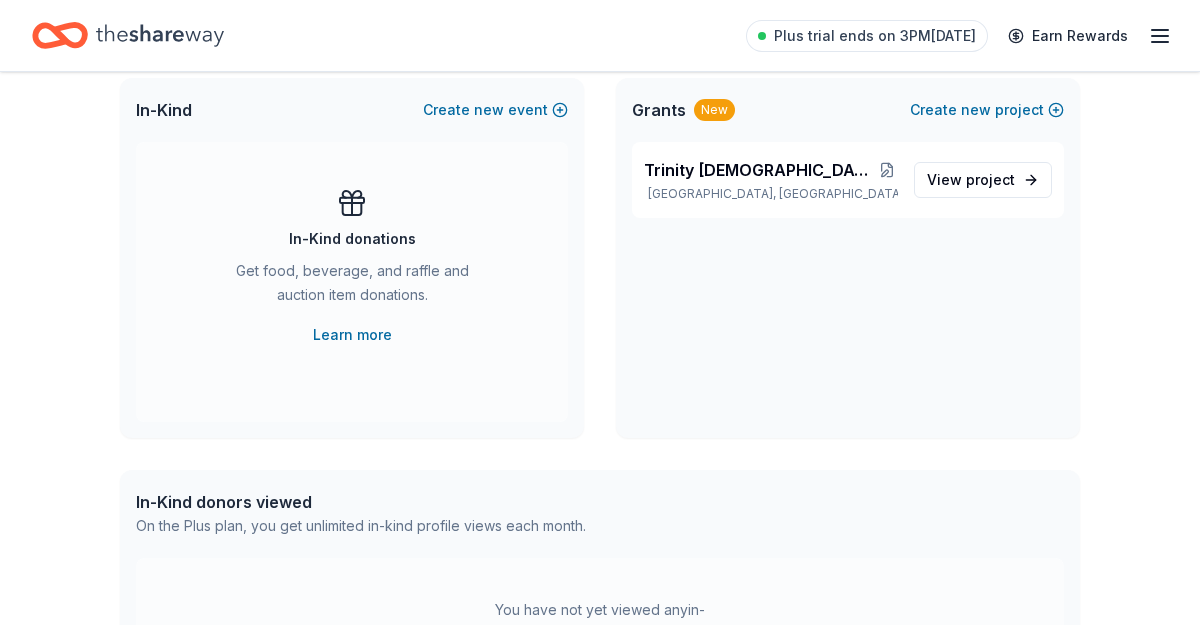 scroll, scrollTop: 54, scrollLeft: 0, axis: vertical 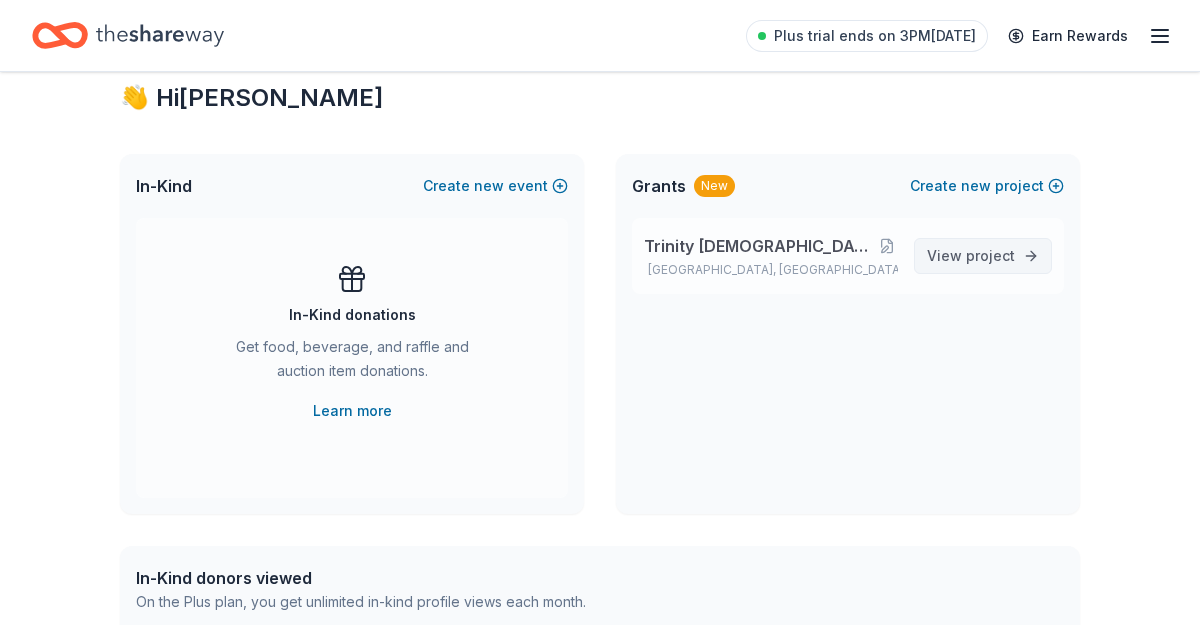 click on "project" at bounding box center (990, 255) 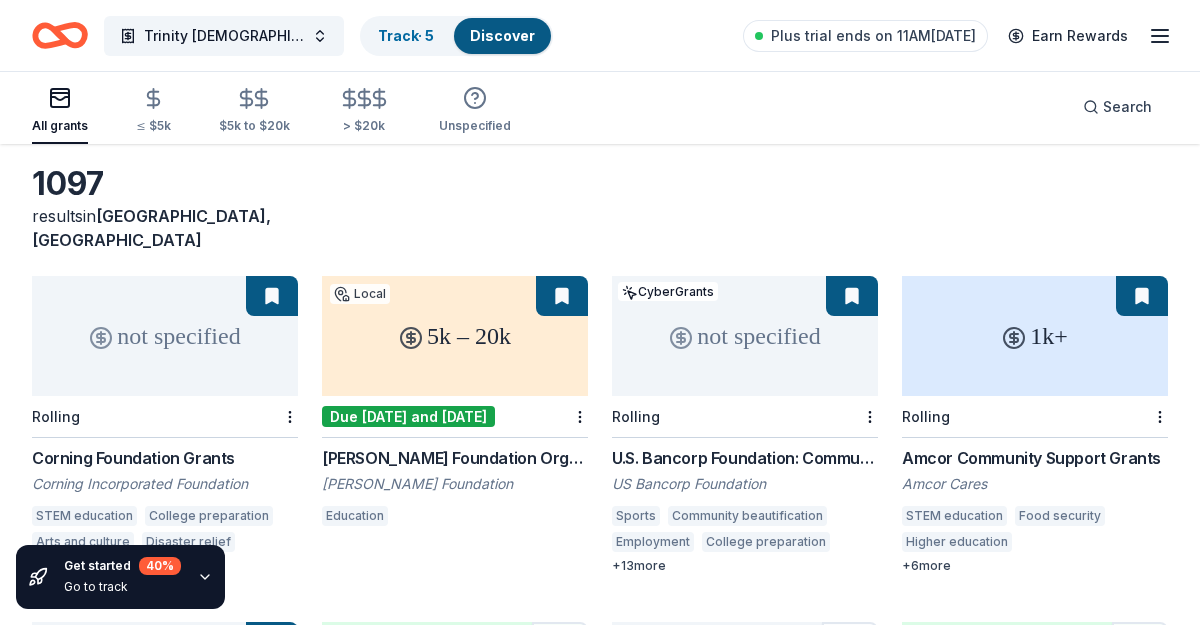 scroll, scrollTop: 92, scrollLeft: 0, axis: vertical 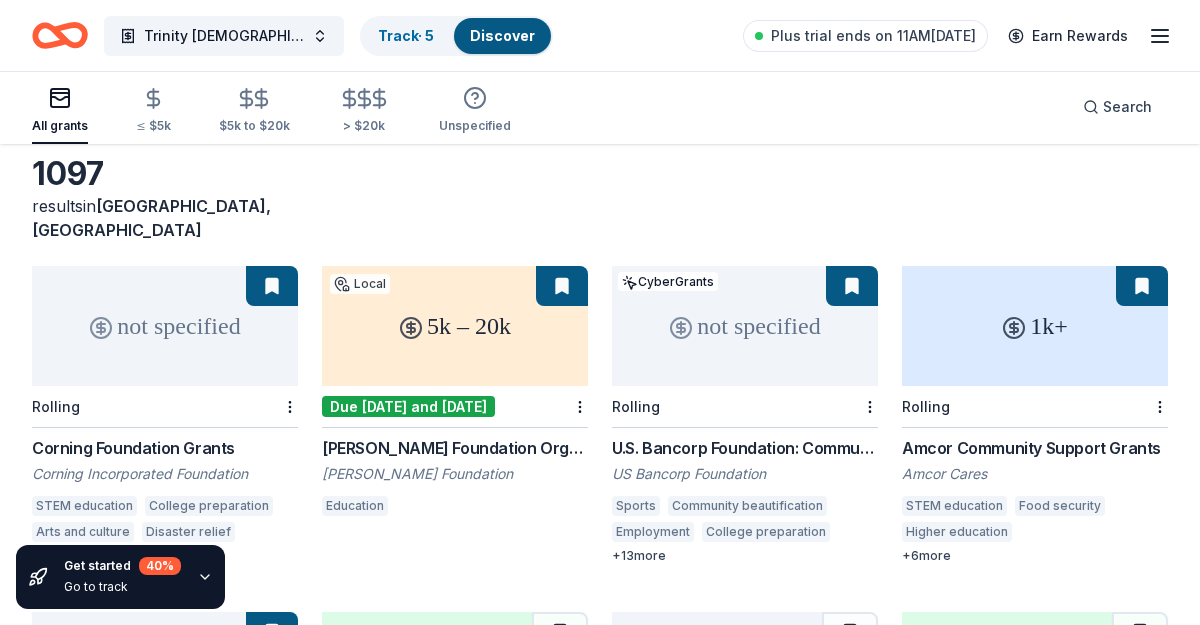 click on "5k – 20k" at bounding box center [455, 326] 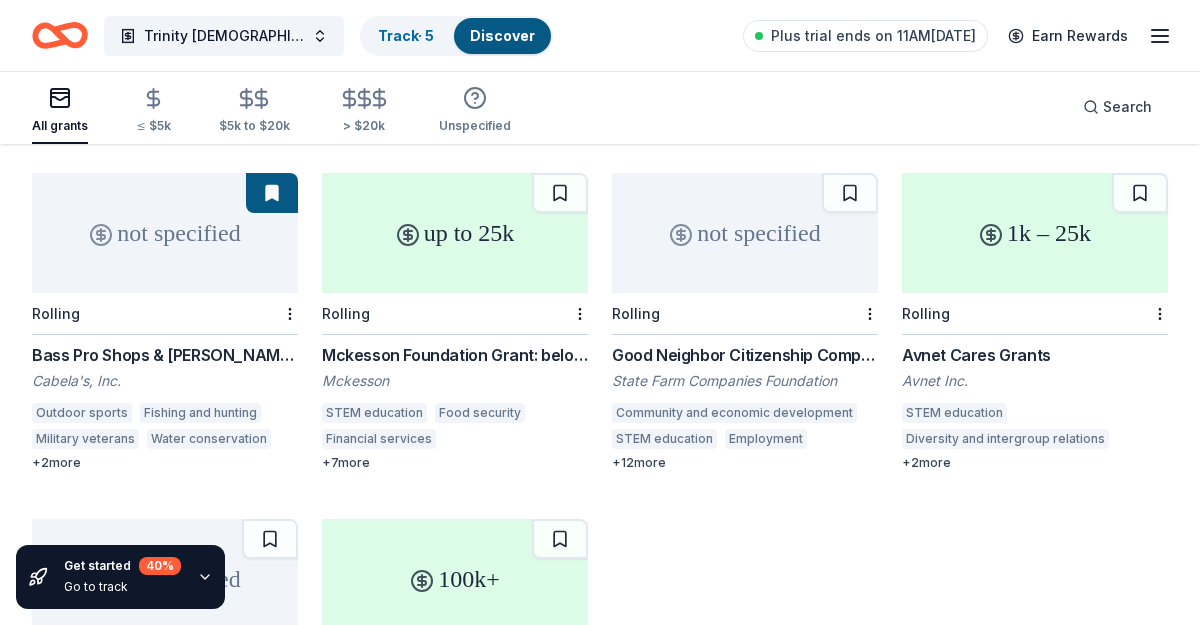 scroll, scrollTop: 532, scrollLeft: 0, axis: vertical 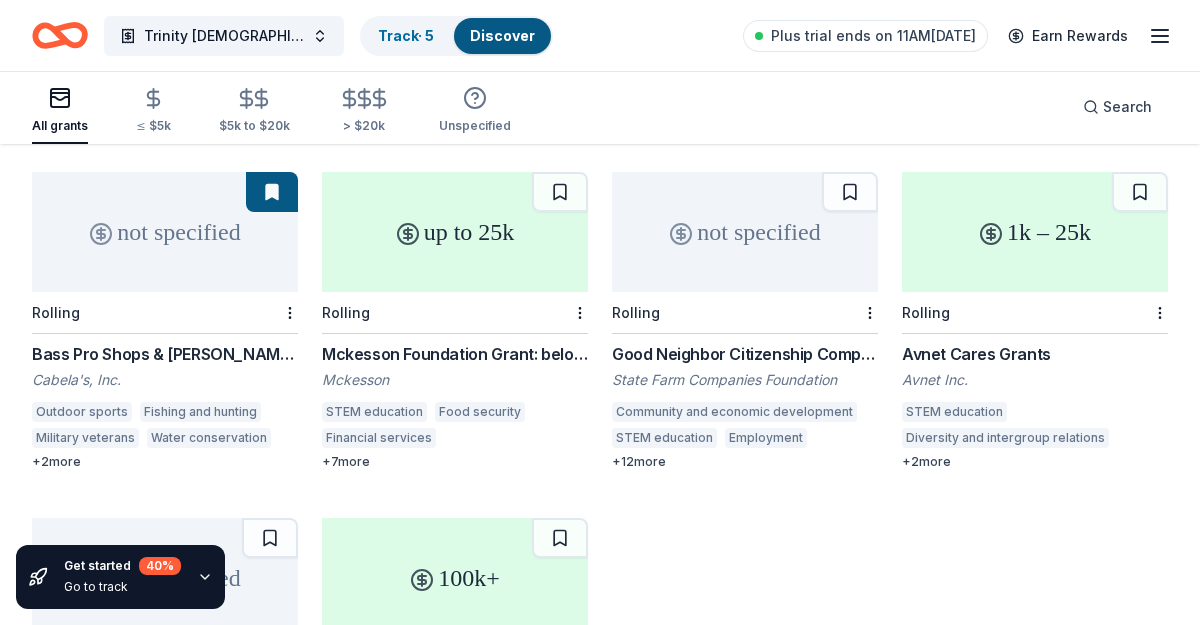 click on "Good Neighbor Citizenship Company Grants" at bounding box center (745, 354) 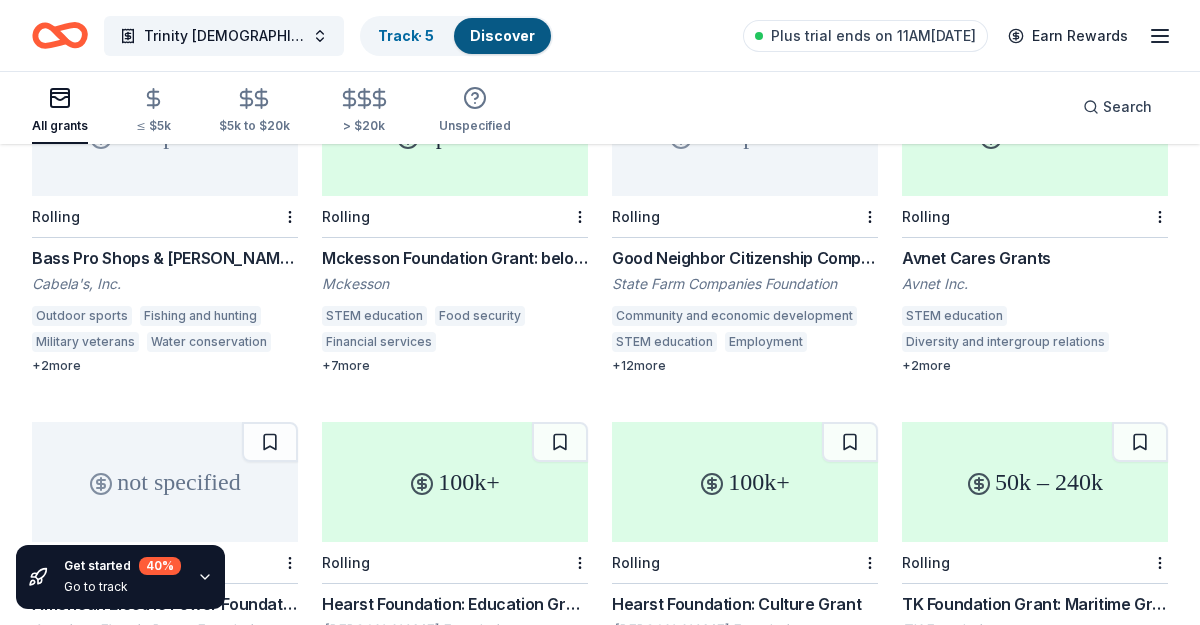 scroll, scrollTop: 608, scrollLeft: 0, axis: vertical 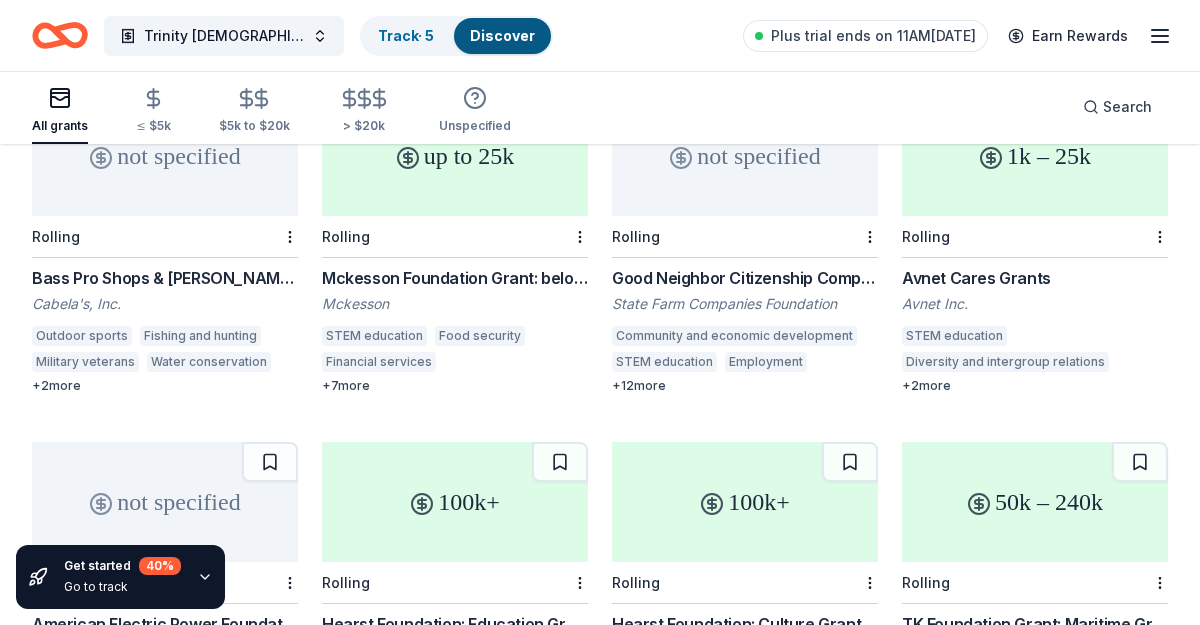 click on "+  2  more" at bounding box center [165, 386] 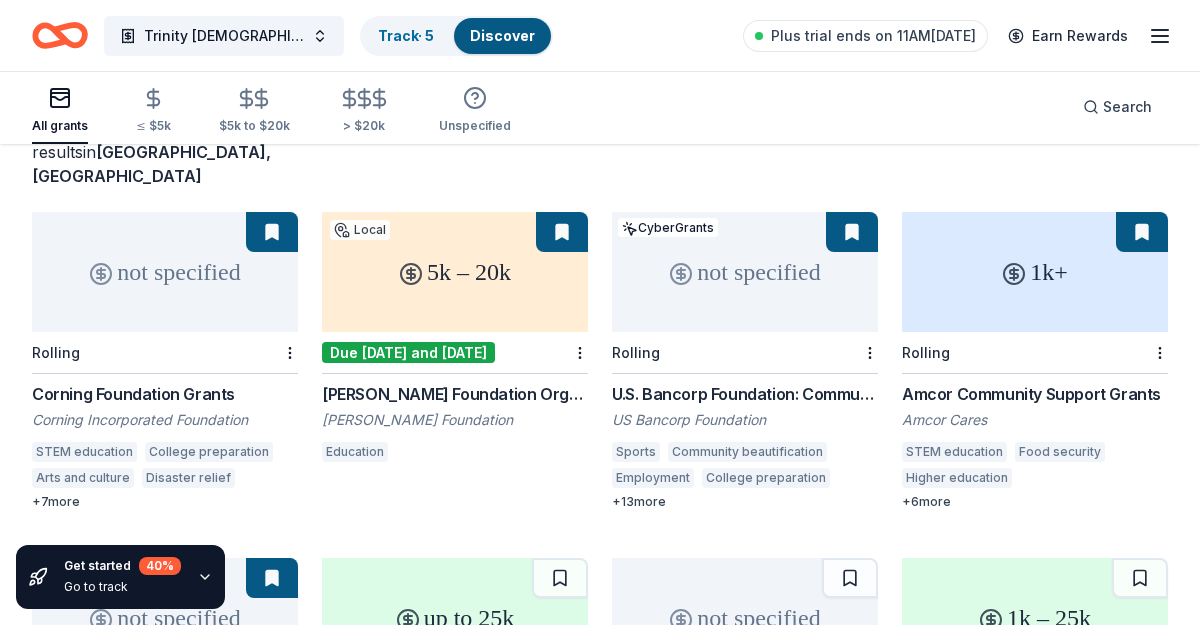 scroll, scrollTop: 0, scrollLeft: 0, axis: both 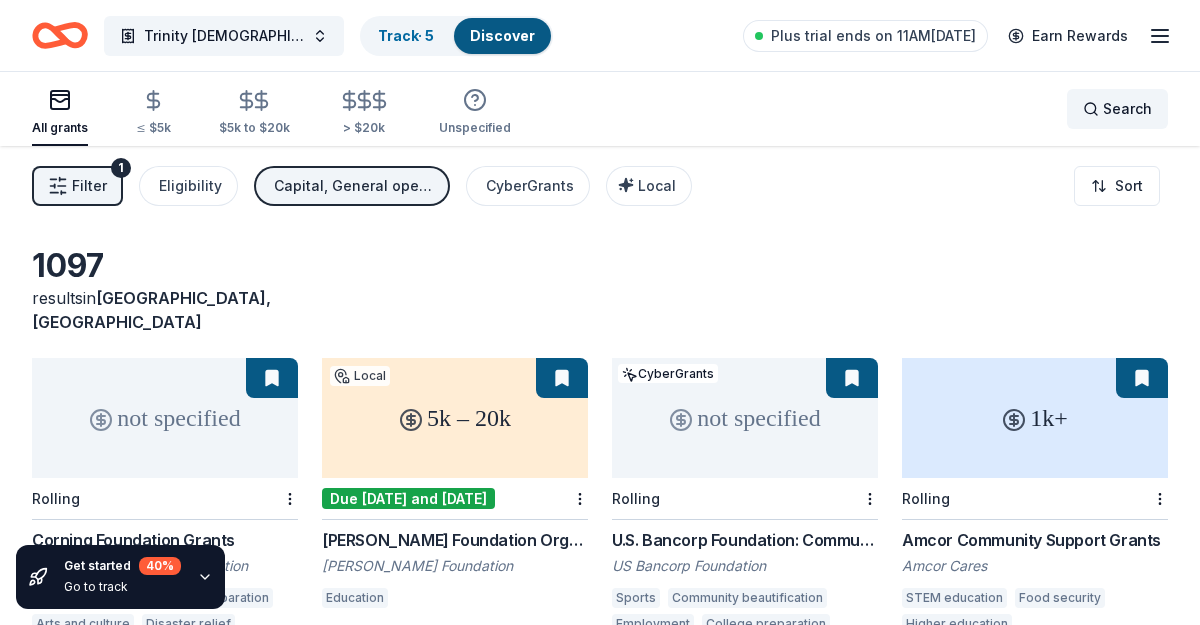 click on "Search" at bounding box center [1127, 109] 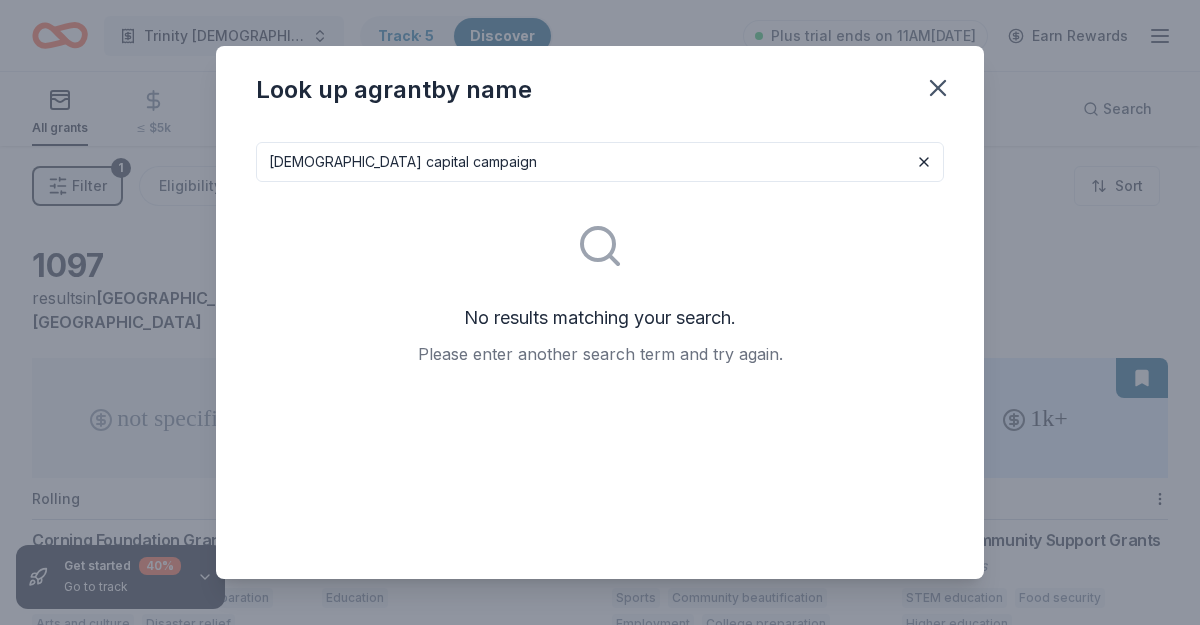 drag, startPoint x: 324, startPoint y: 165, endPoint x: 255, endPoint y: 166, distance: 69.00725 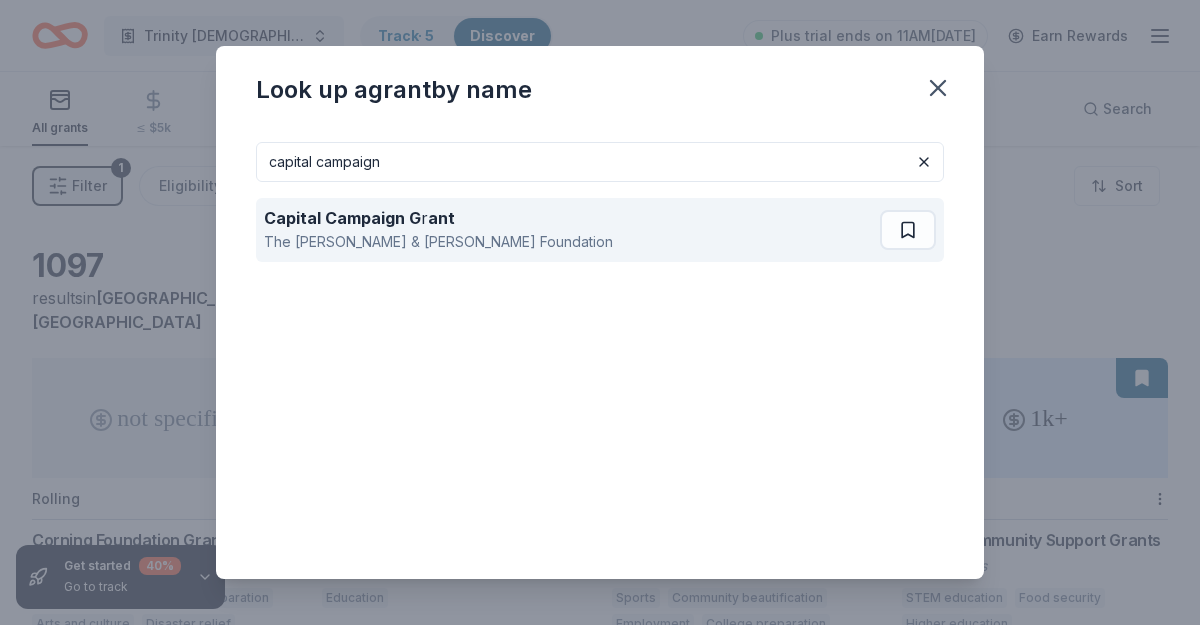 click on "Capital Campaign G" at bounding box center (342, 218) 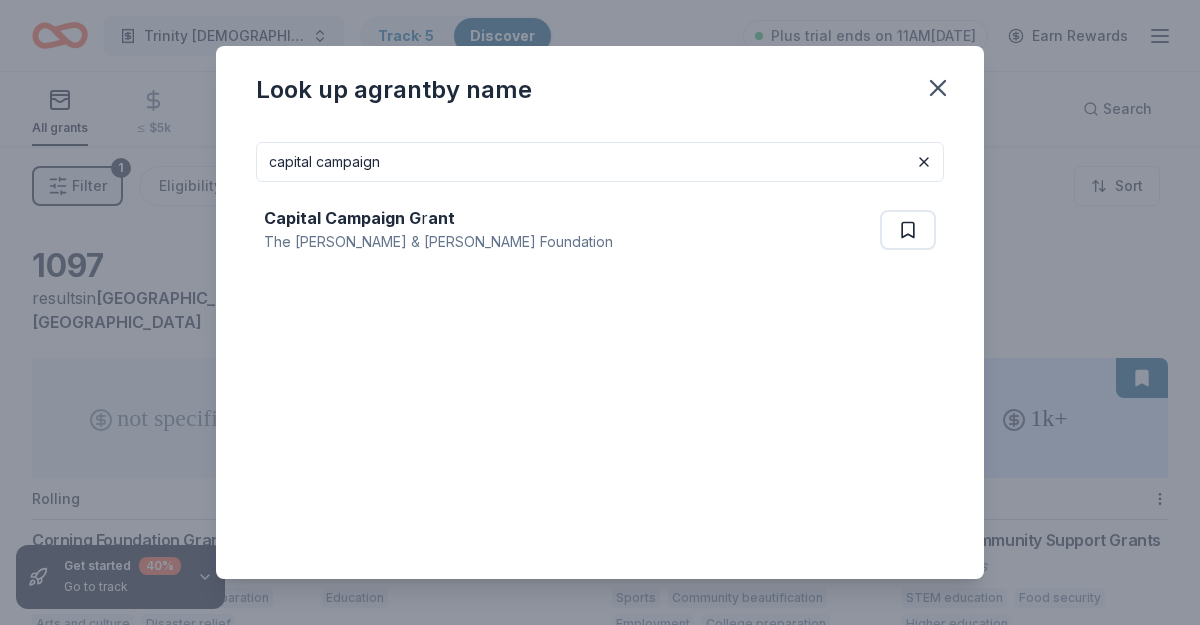 drag, startPoint x: 548, startPoint y: 171, endPoint x: 277, endPoint y: 154, distance: 271.53268 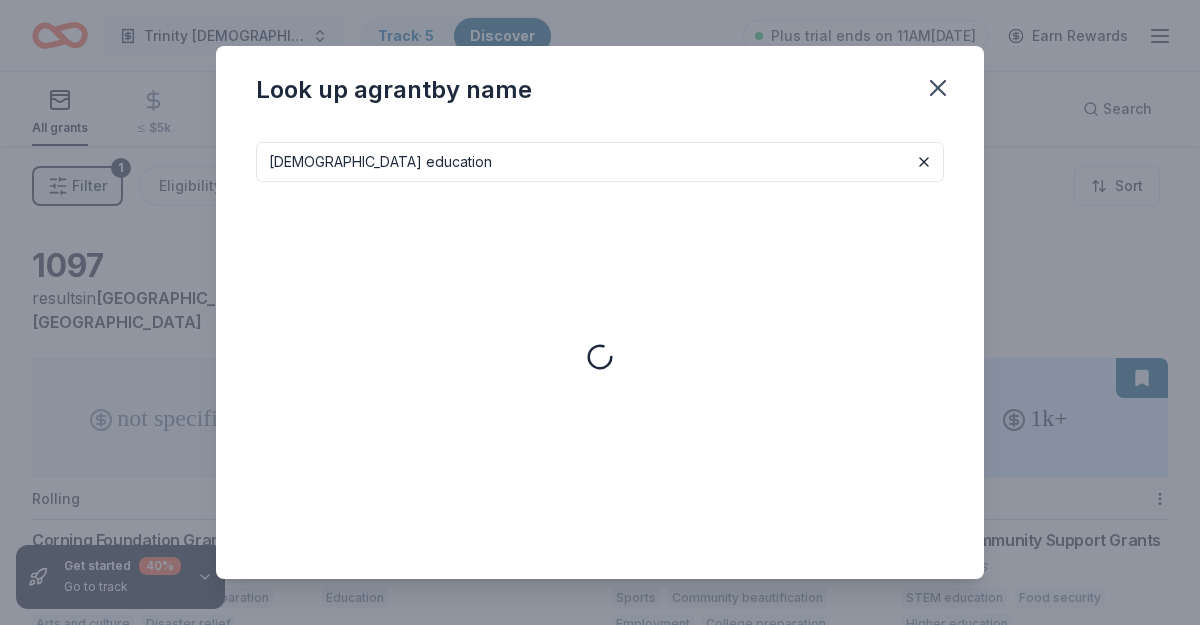 type on "christian education" 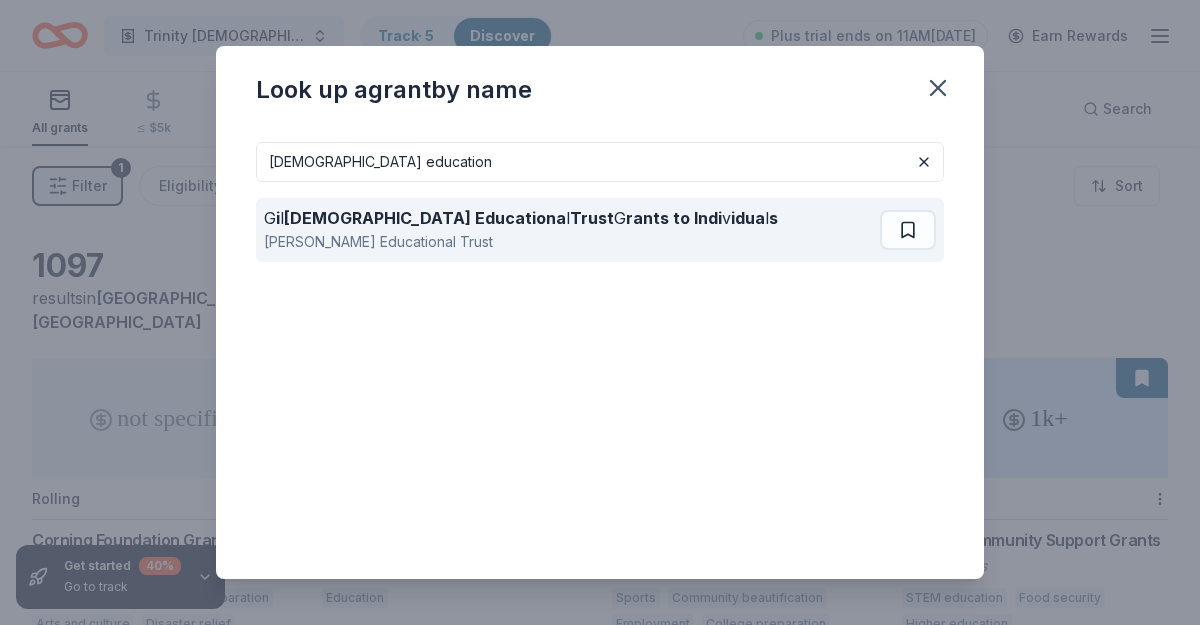 click on "G i l christ Educationa l  Trust  G rants to Indi v idua l s" at bounding box center [521, 218] 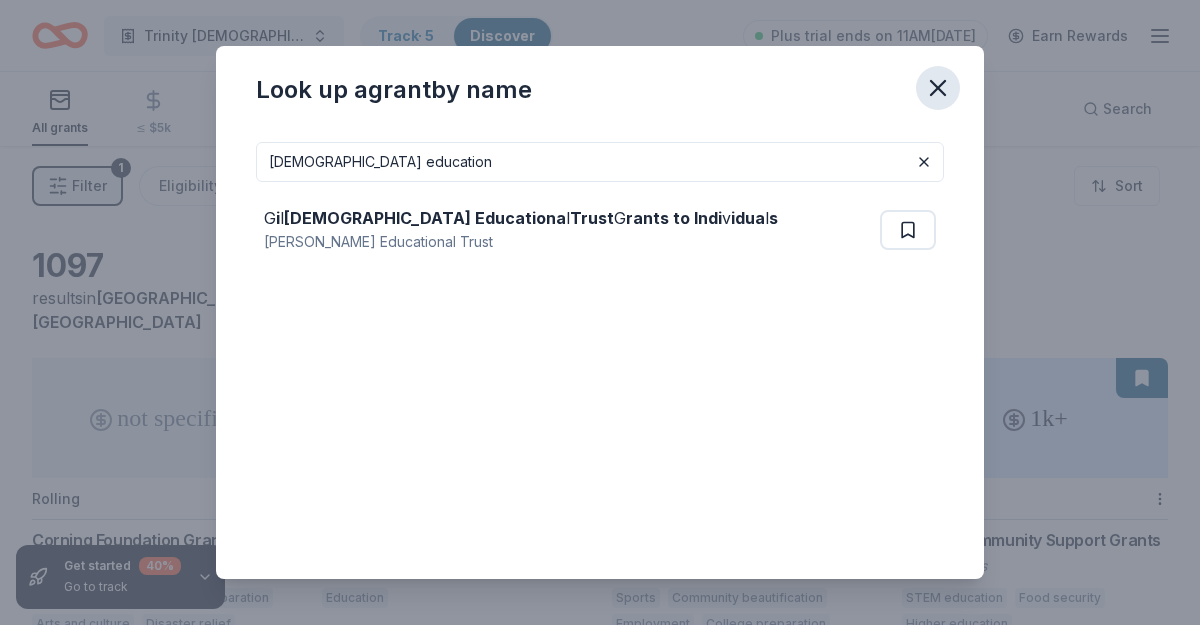 click 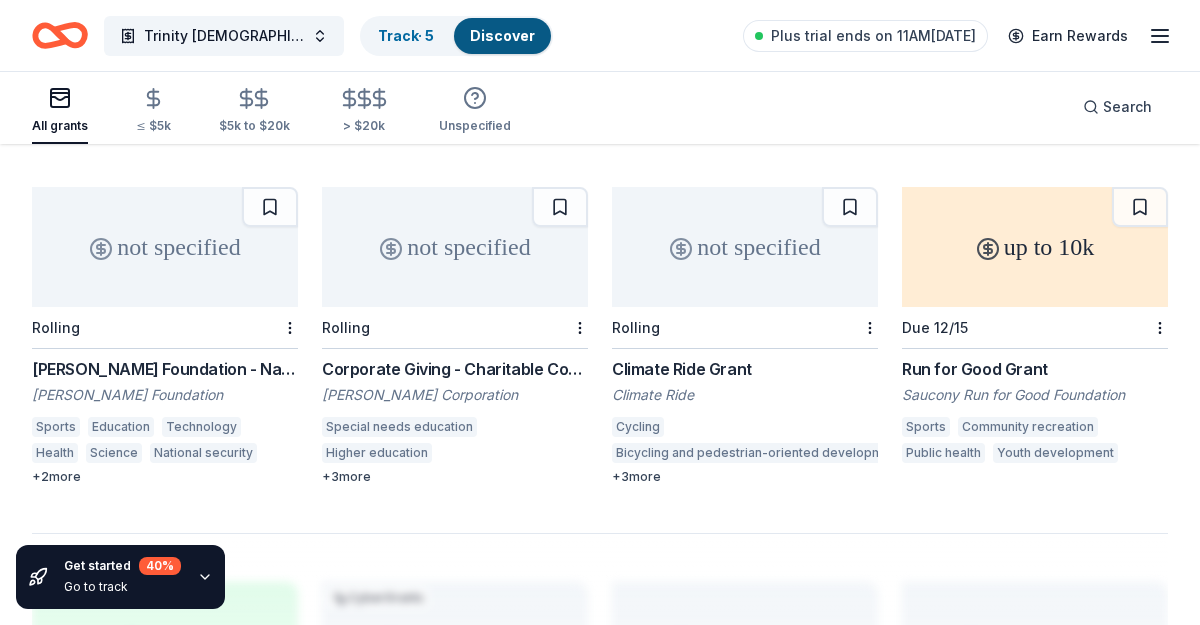 scroll, scrollTop: 1560, scrollLeft: 0, axis: vertical 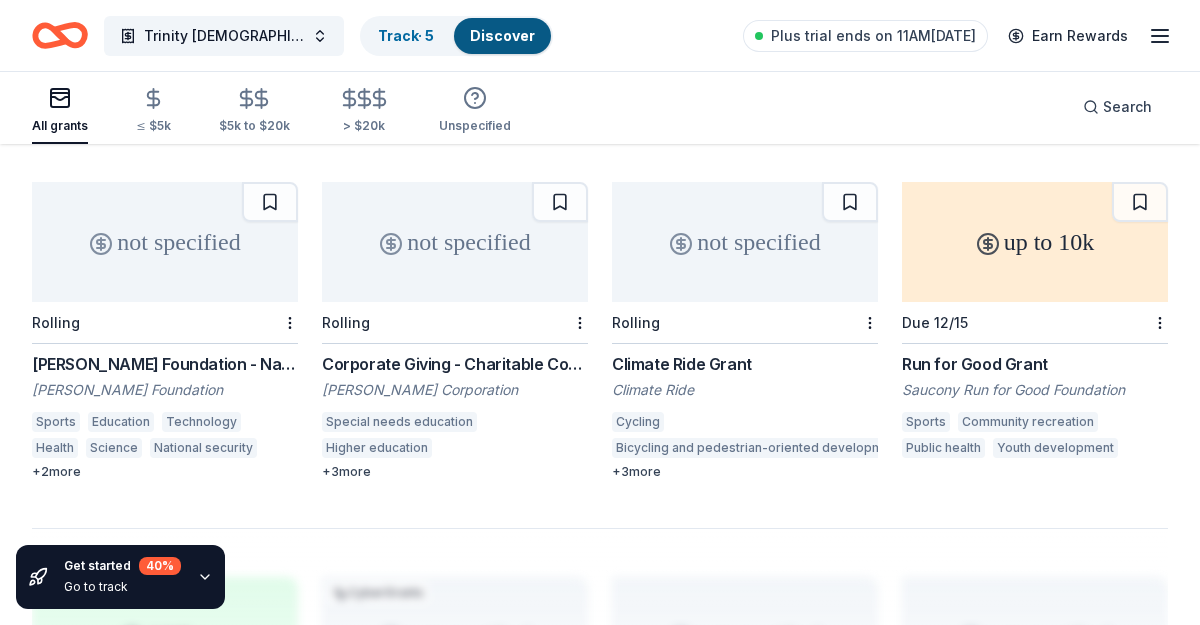 click on "up to 10k" at bounding box center [1035, 242] 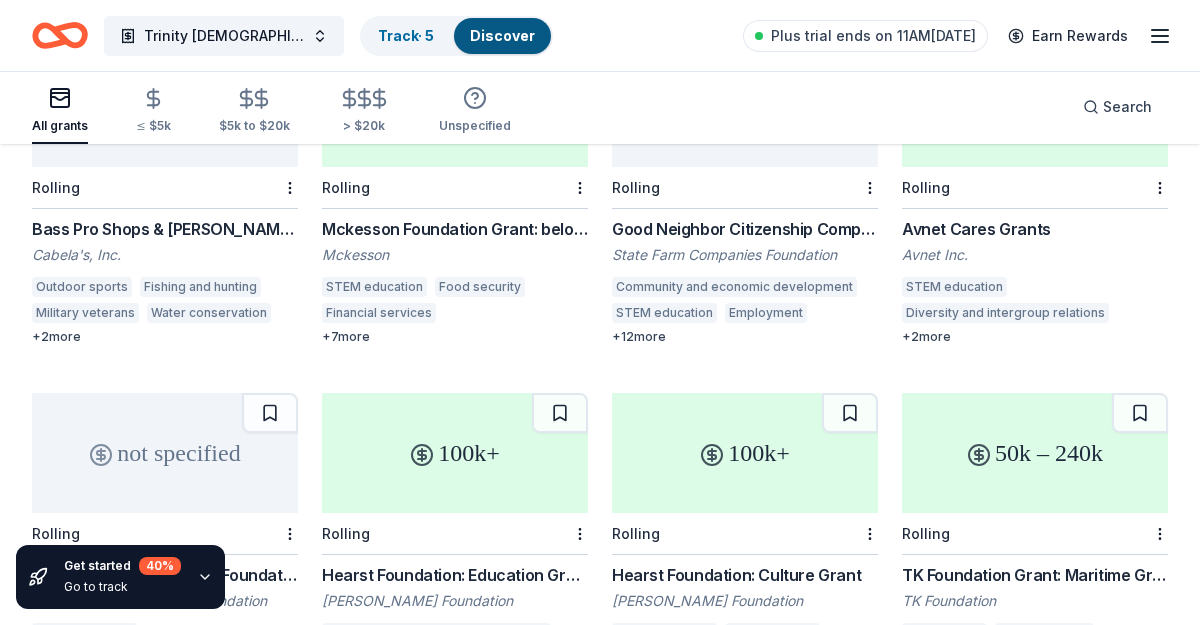 scroll, scrollTop: 598, scrollLeft: 0, axis: vertical 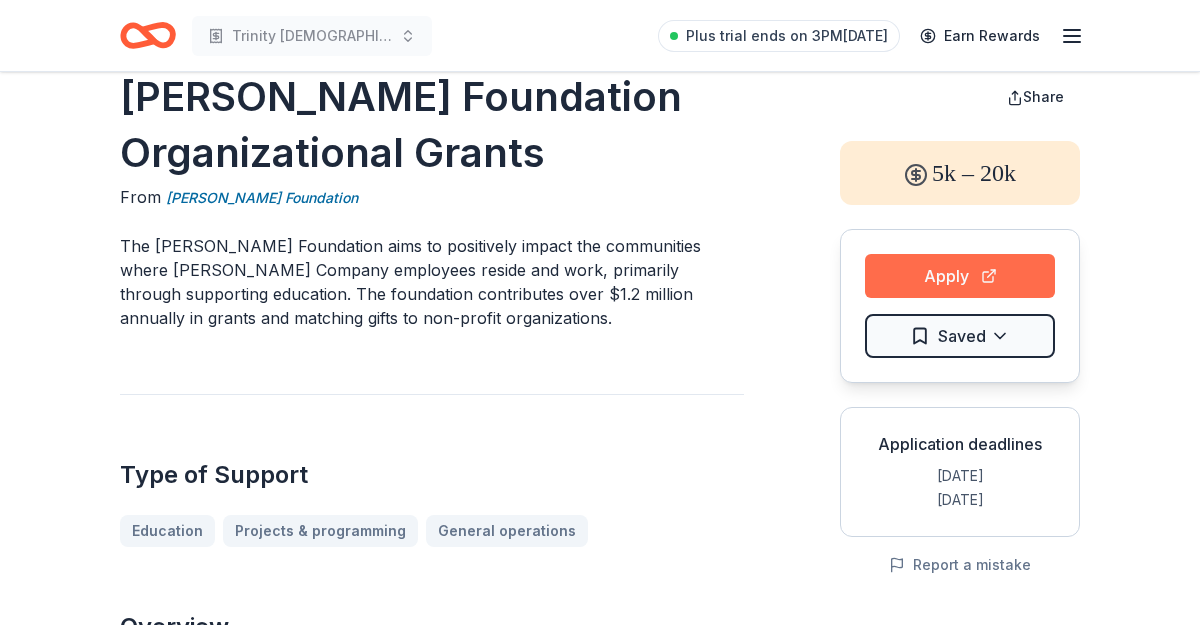 click on "Apply" at bounding box center (960, 276) 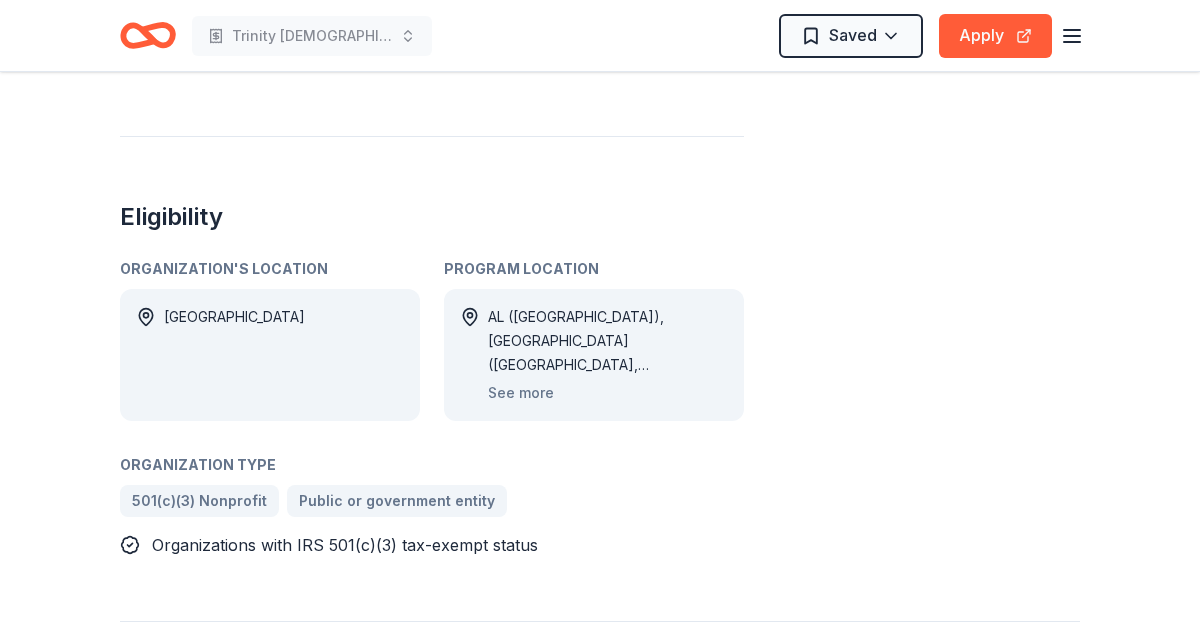 scroll, scrollTop: 932, scrollLeft: 0, axis: vertical 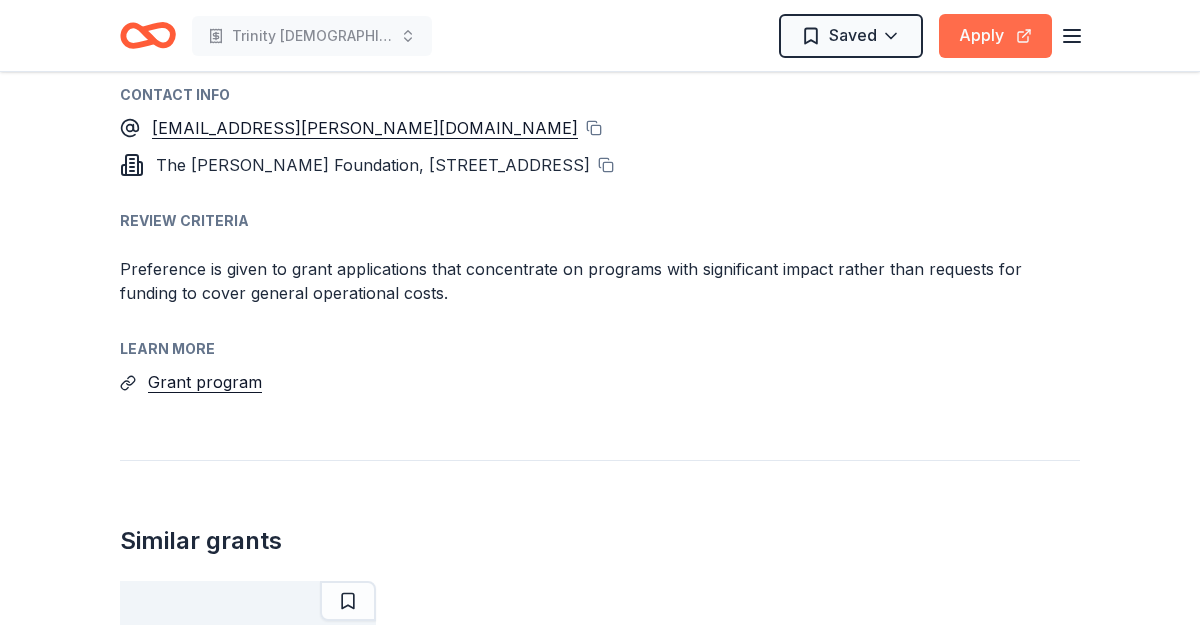 click on "Apply" at bounding box center [995, 36] 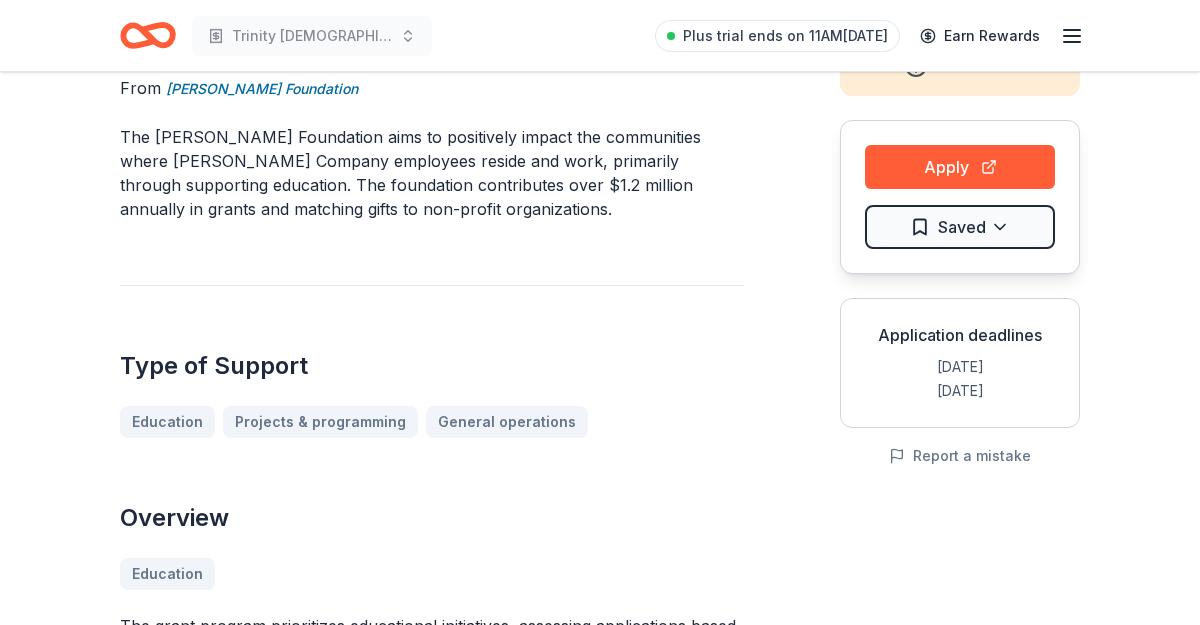 scroll, scrollTop: 0, scrollLeft: 0, axis: both 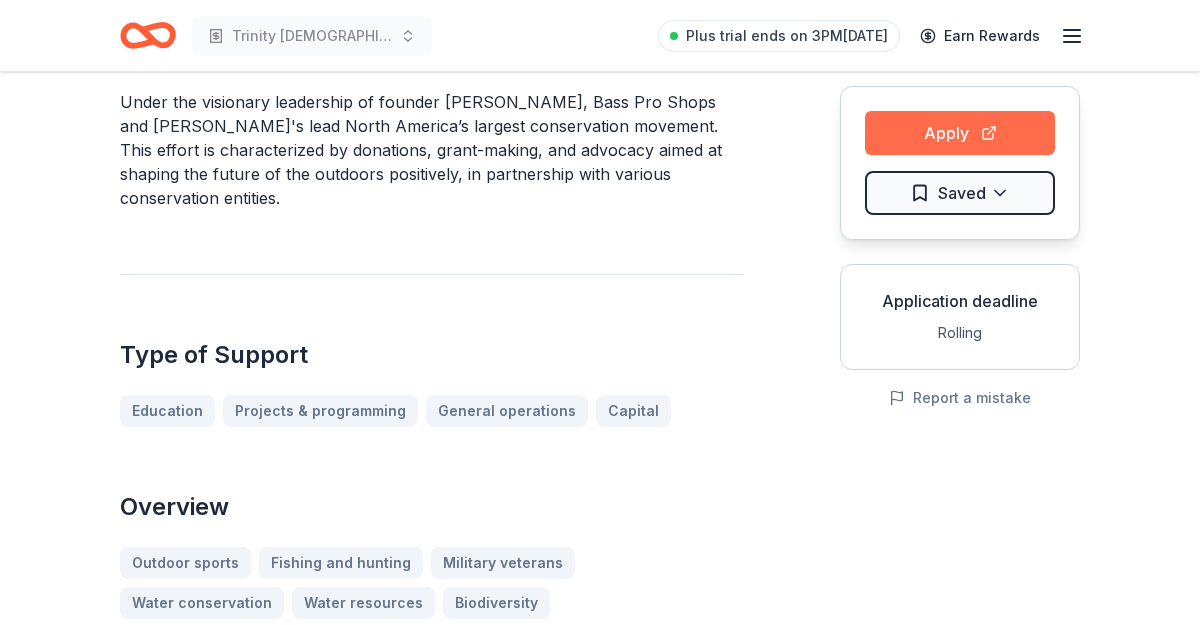 click on "Apply" at bounding box center (960, 133) 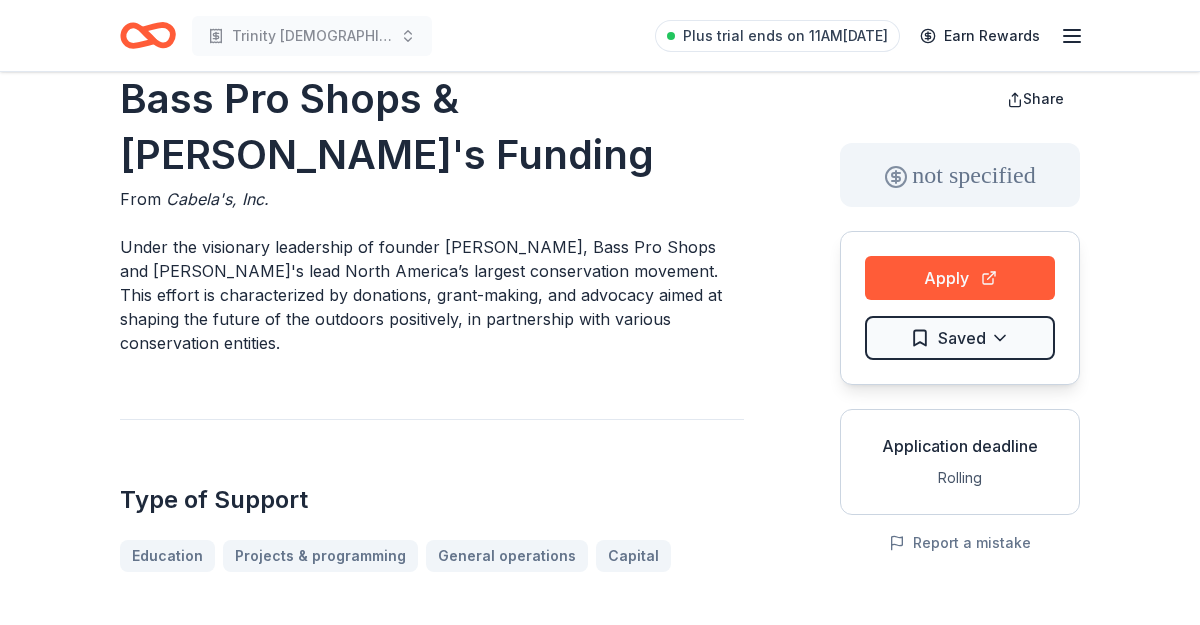 scroll, scrollTop: 0, scrollLeft: 0, axis: both 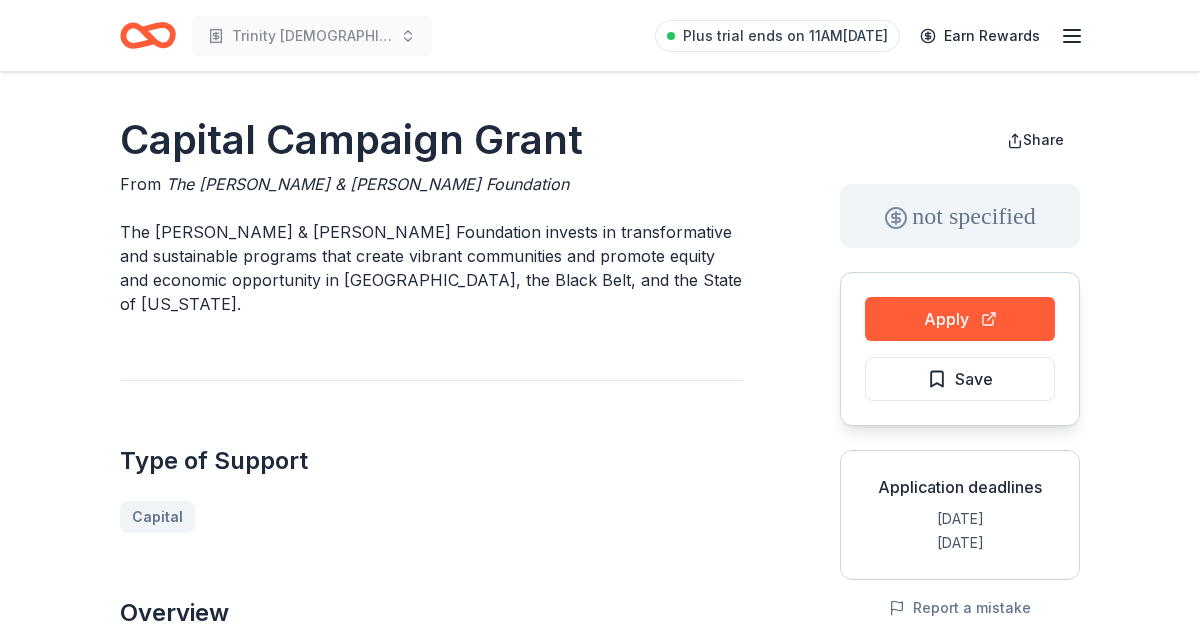 click on "Trinity [DEMOGRAPHIC_DATA] Academy Fundraising Plus trial ends on 11AM[DATE] Earn Rewards" at bounding box center (600, 35) 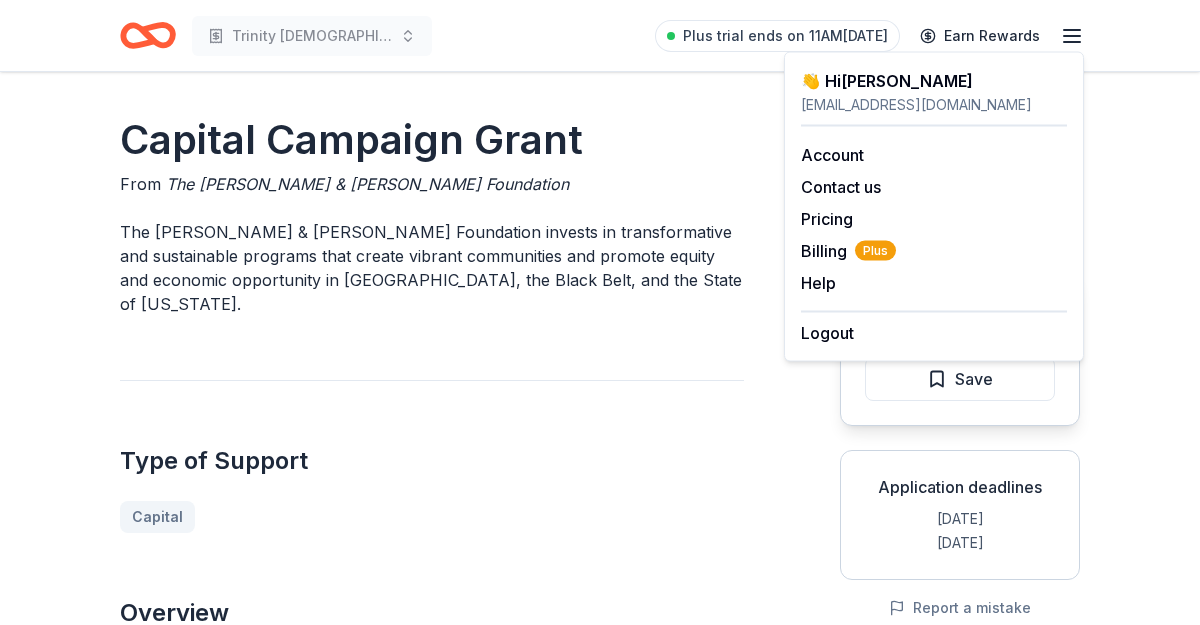 click on "Capital Campaign Grant" at bounding box center (432, 140) 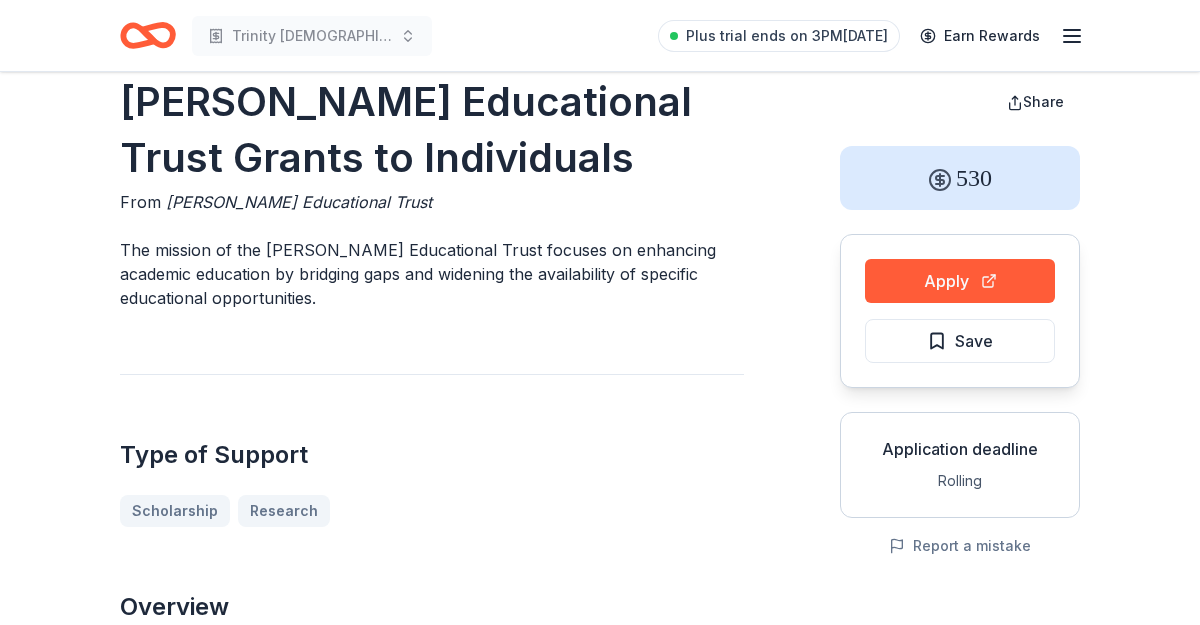 scroll, scrollTop: 54, scrollLeft: 0, axis: vertical 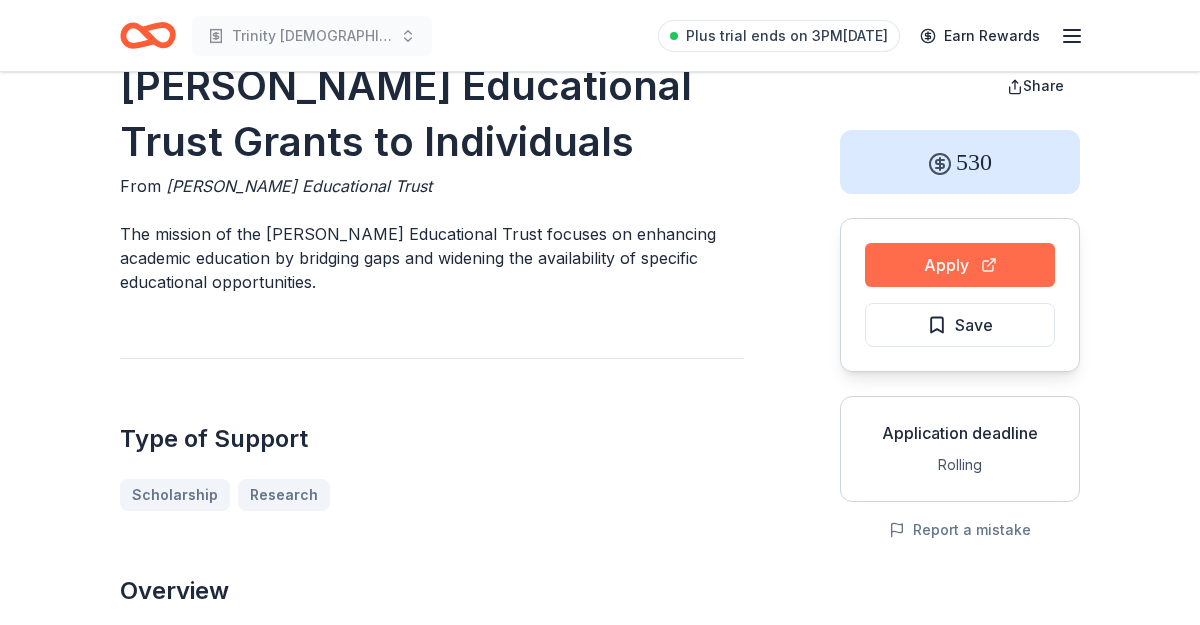 click on "Apply" at bounding box center (960, 265) 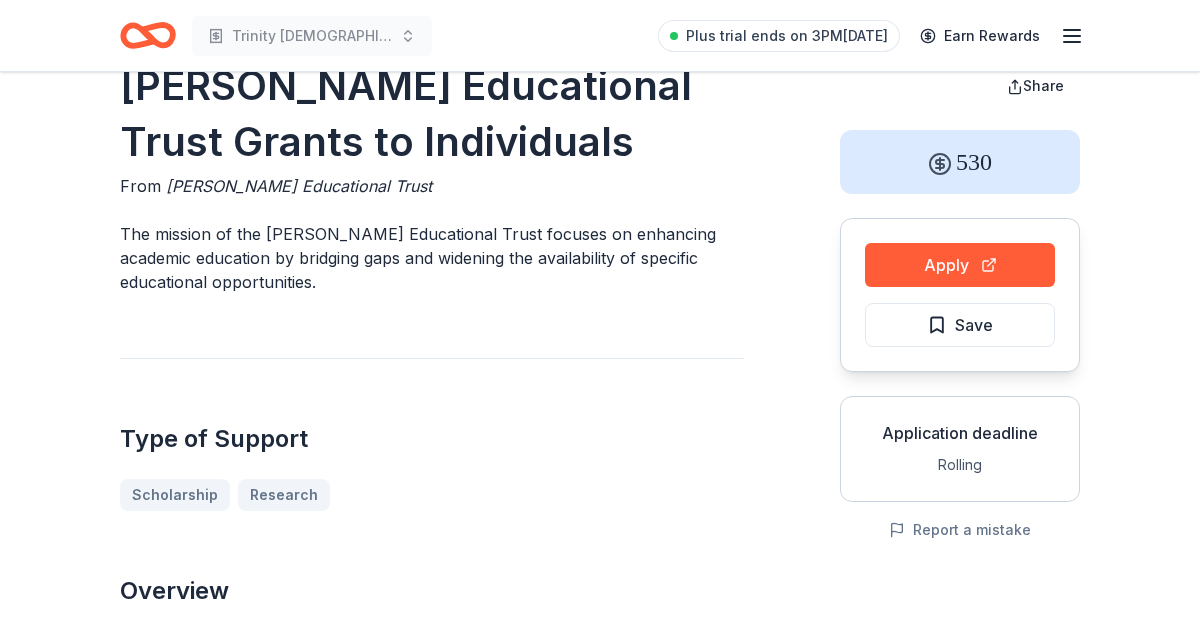scroll, scrollTop: 0, scrollLeft: 0, axis: both 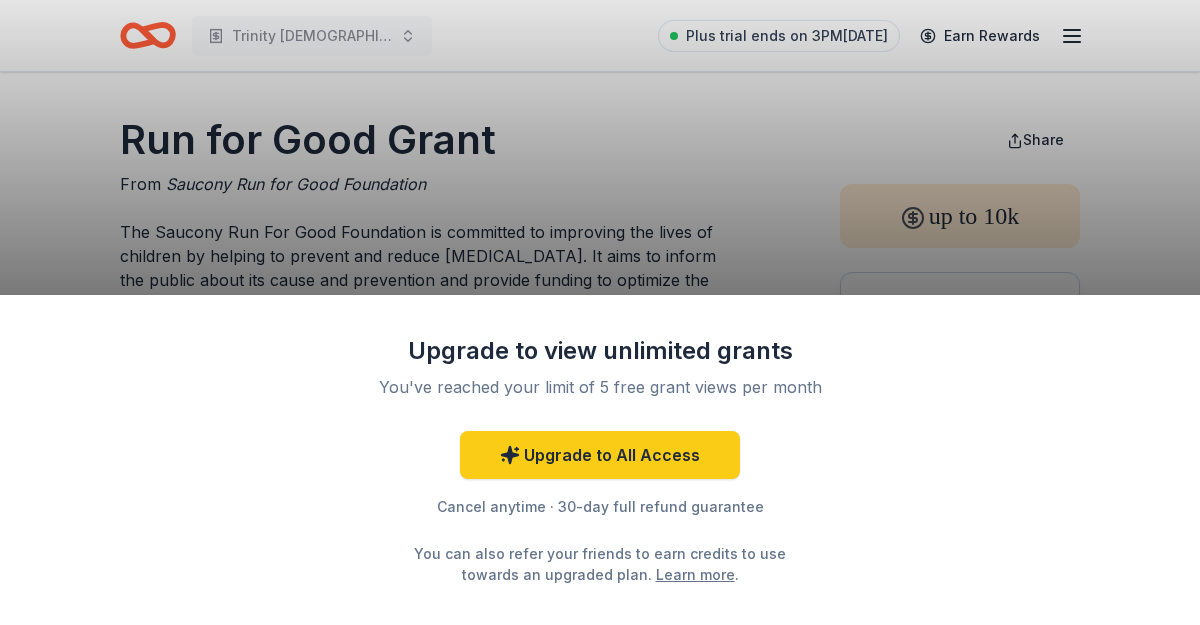 click on "Upgrade to view unlimited grants You've reached your limit of 5 free grant views per month Upgrade to All Access Cancel anytime · 30-day full refund guarantee You can also refer your friends to earn credits to use towards an upgraded plan.   Learn more ." at bounding box center (600, 312) 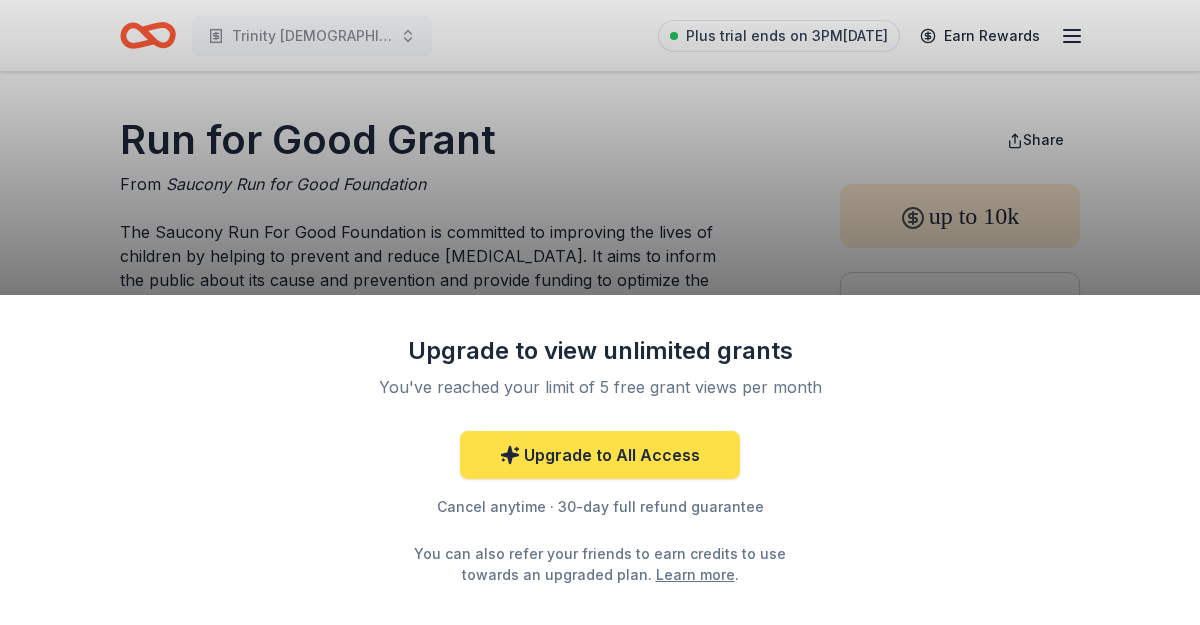 click on "Upgrade to All Access" at bounding box center (600, 455) 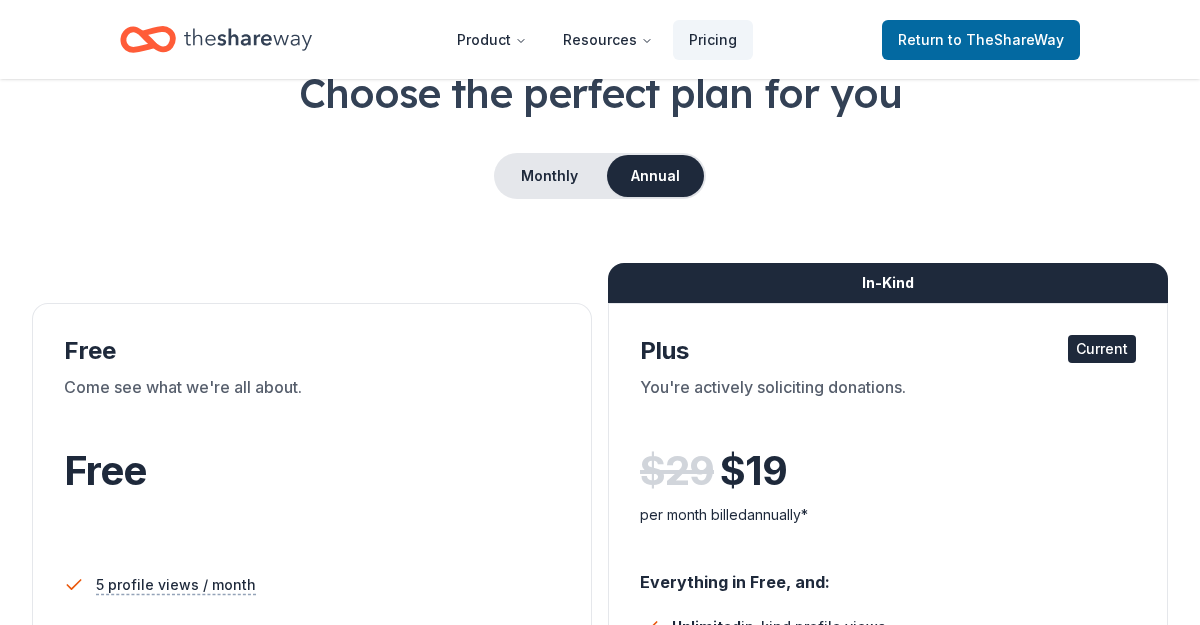 scroll, scrollTop: 111, scrollLeft: 0, axis: vertical 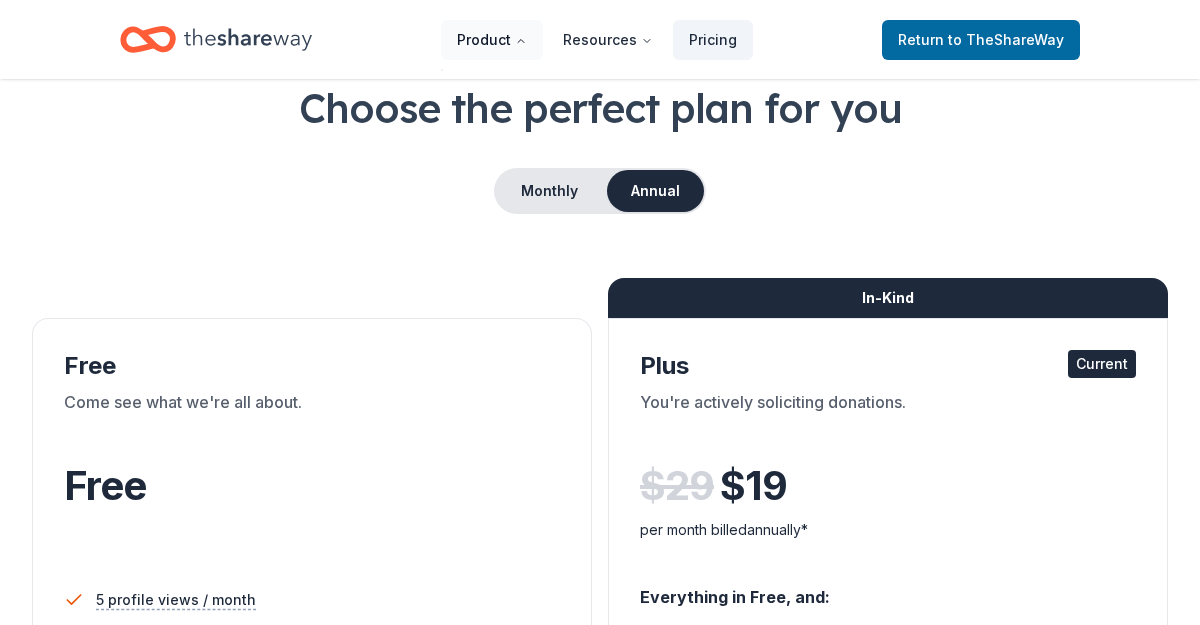 click on "Product" at bounding box center [492, 40] 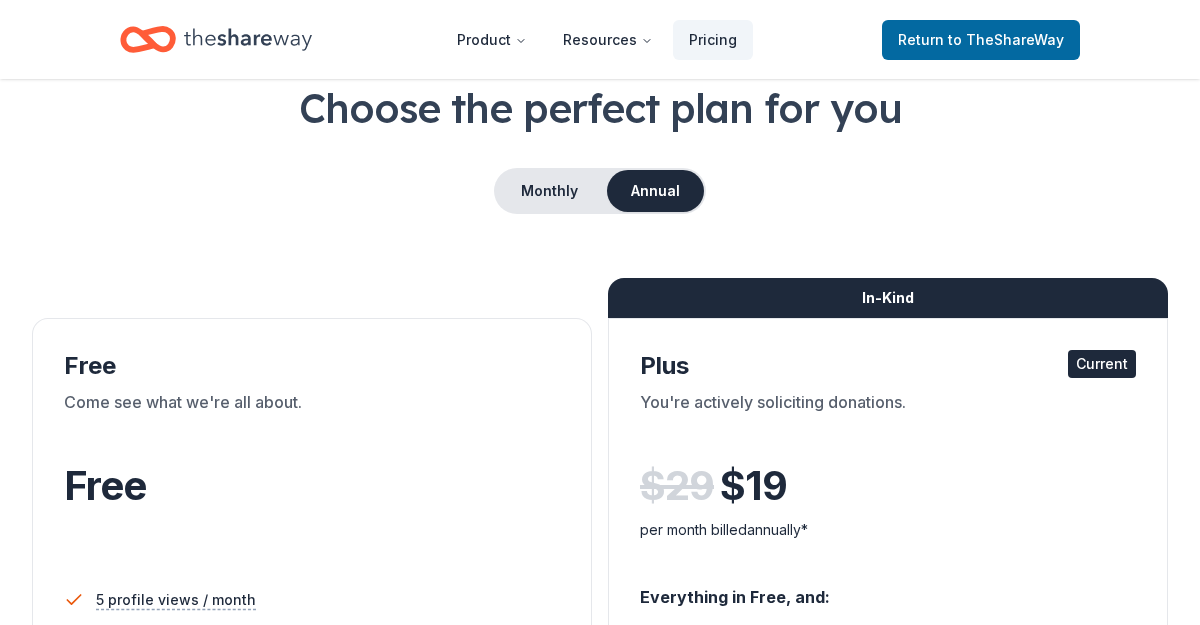 click 